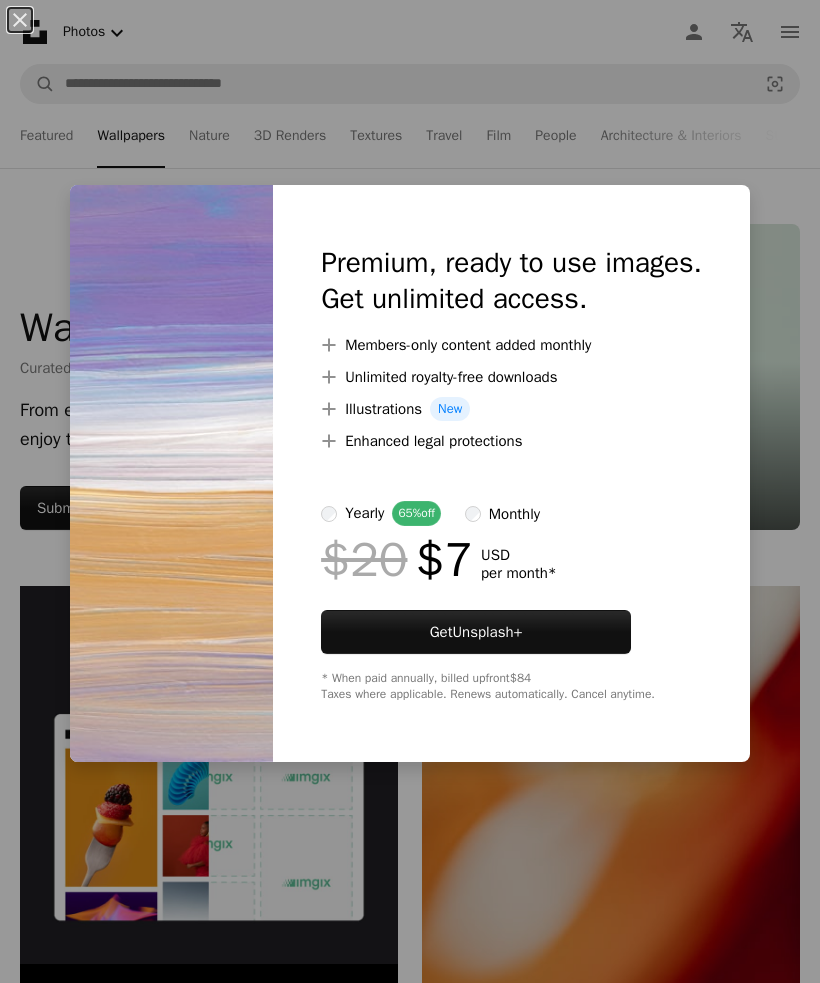 scroll, scrollTop: 8312, scrollLeft: 0, axis: vertical 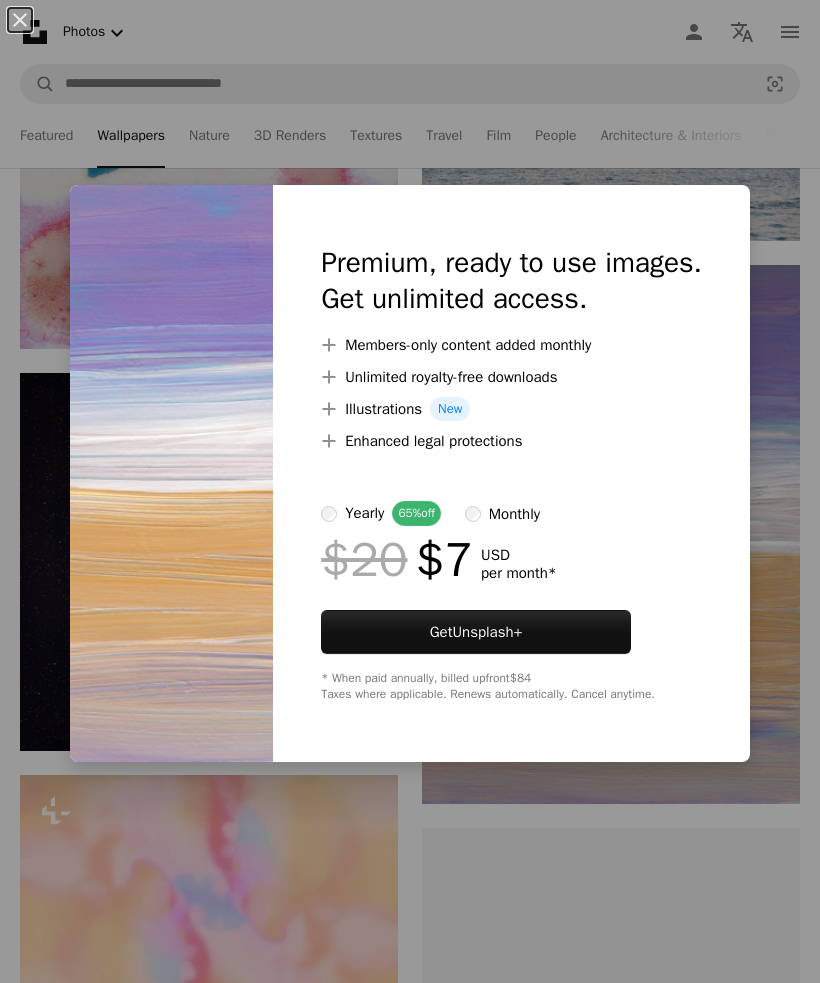 click on "An X shape Premium, ready to use images. Get unlimited access. A plus sign Members-only content added monthly A plus sign Unlimited royalty-free downloads A plus sign Illustrations  New A plus sign Enhanced legal protections yearly 65%  off monthly $20   $7 USD per month * Get  Unsplash+ * When paid annually, billed upfront  $84 Taxes where applicable. Renews automatically. Cancel anytime." at bounding box center [410, 491] 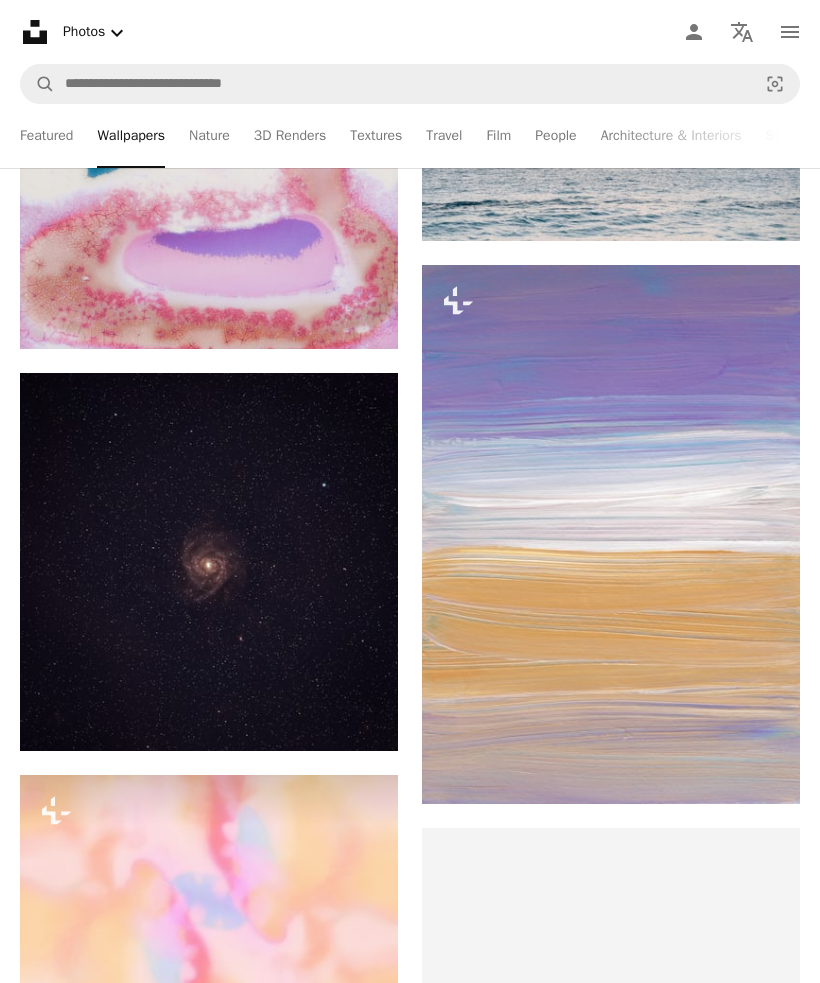 click at bounding box center [611, 534] 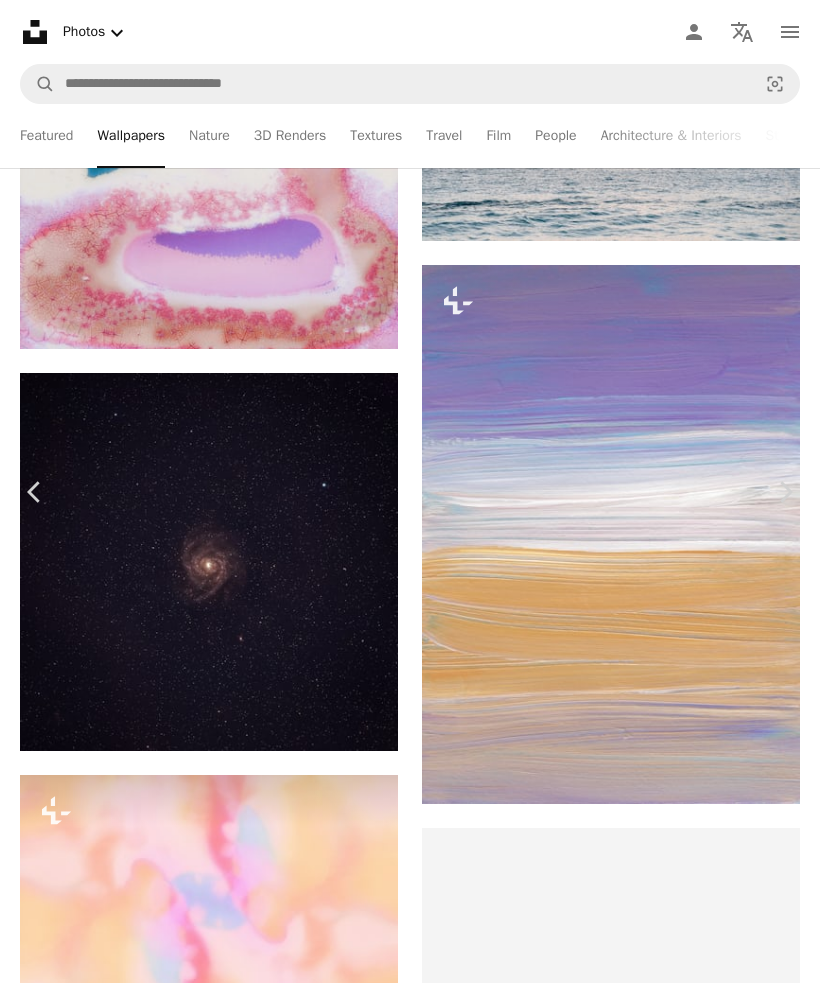 scroll, scrollTop: 707, scrollLeft: 0, axis: vertical 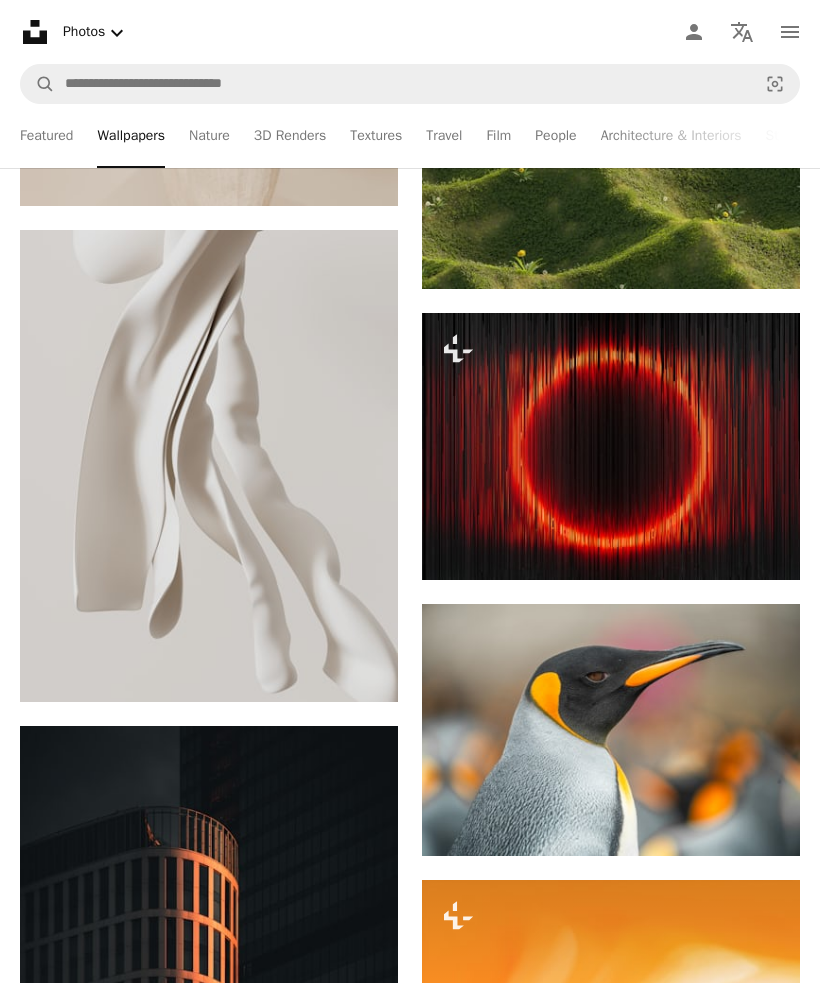 click on "Travel" at bounding box center (444, 136) 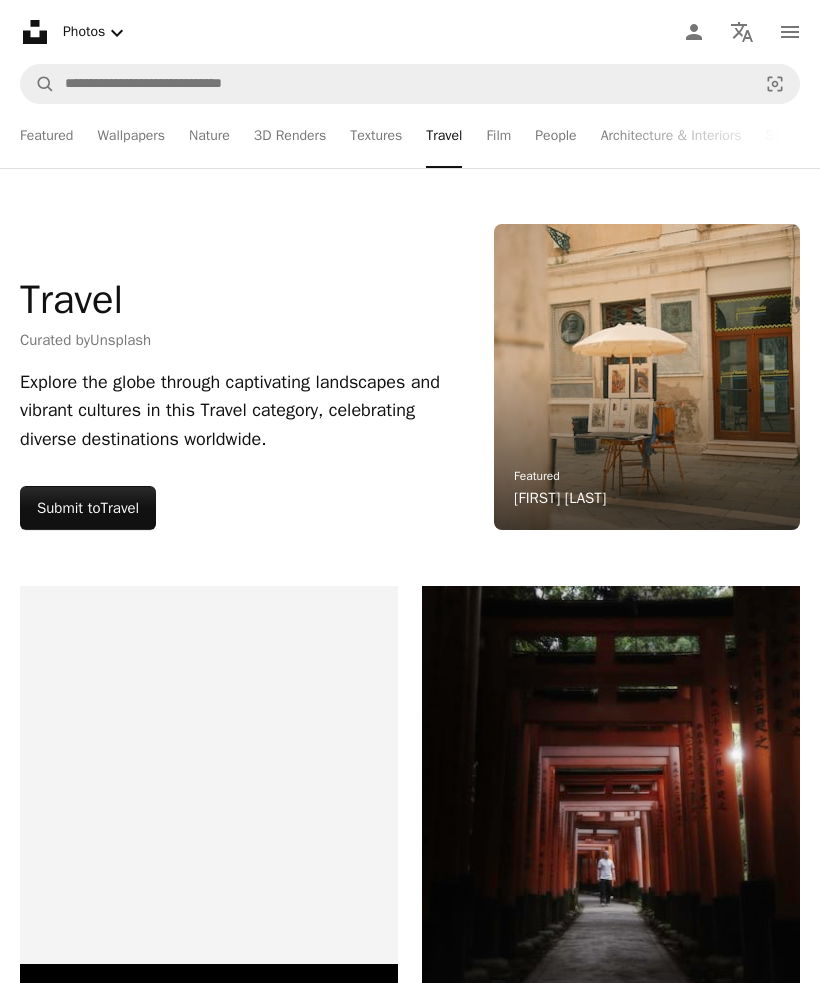 scroll, scrollTop: 0, scrollLeft: 0, axis: both 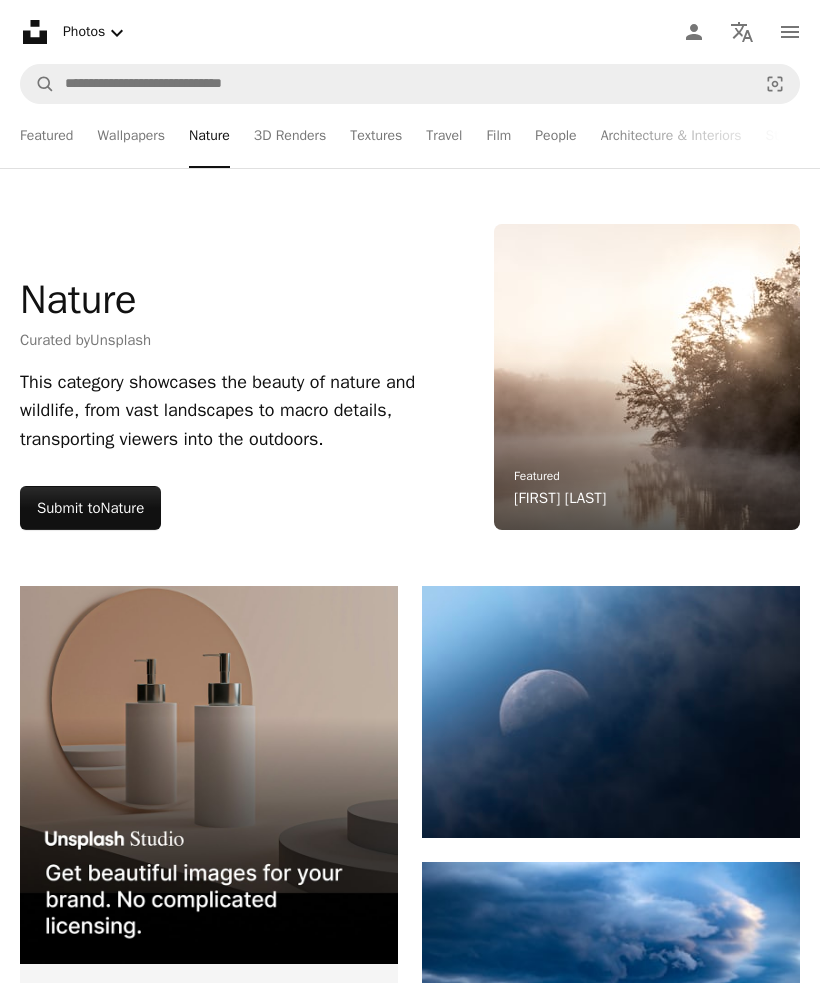 click on "Chevron down" 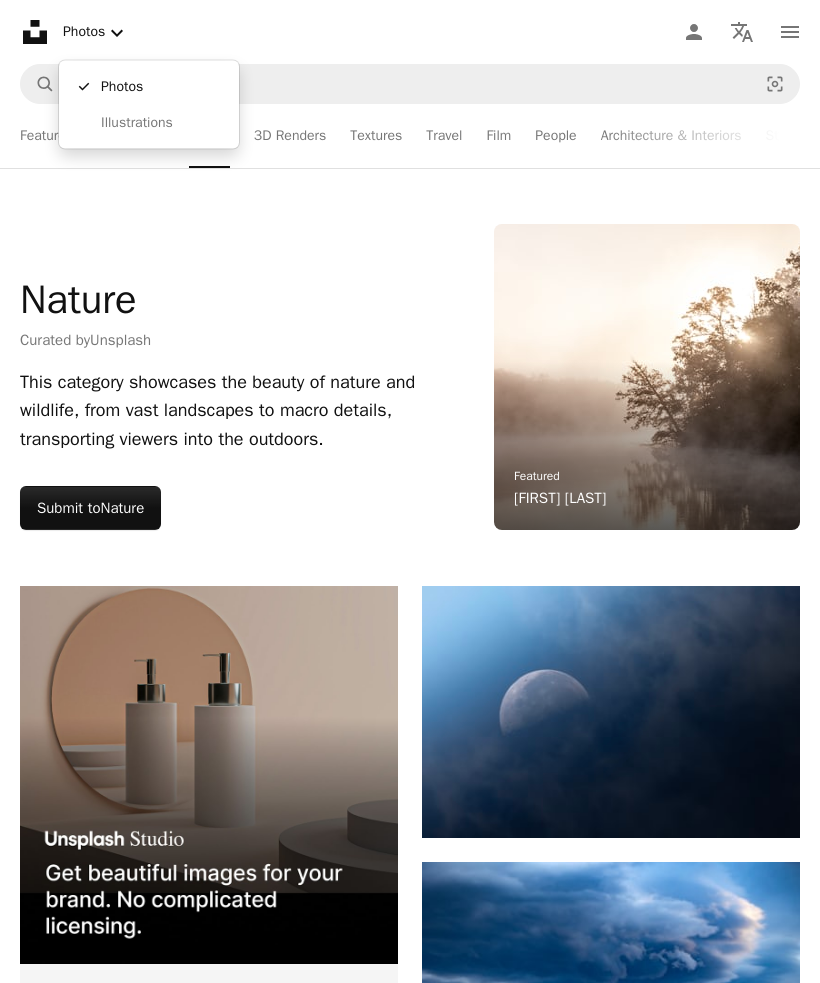 click on "Unsplash logo Unsplash Home A photo Pen Tool A compass A stack of folders Download Photos Chevron down Person Localization icon navigation menu A magnifying glass Visual search Get Unsplash+ Log in Submit an image Featured Featured Wallpapers Nature 3D Renders Textures Travel Film People Architecture & Interiors Street Photography Experimental Nature Curated by Unsplash This category showcases the beauty of nature and wildlife, from vast landscapes to macro details, transporting viewers into the outdoors. Submit to Nature –– –––– –––– – –––– –––– –   –– –––– ––– ––  ––– ––– –– –––. Top contributors [FIRST] [LAST] [USERNAME] [FIRST] [LAST] [USERNAME] [FIRST] [LAST] [USERNAME] [FIRST] [LAST] [USERNAME] Featured [FIRST] [LAST] Nature Curated by Unsplash This category showcases the beauty of nature and wildlife, from vast landscapes to macro details, transporting viewers into the outdoors. Submit to Nature" at bounding box center (410, 2681) 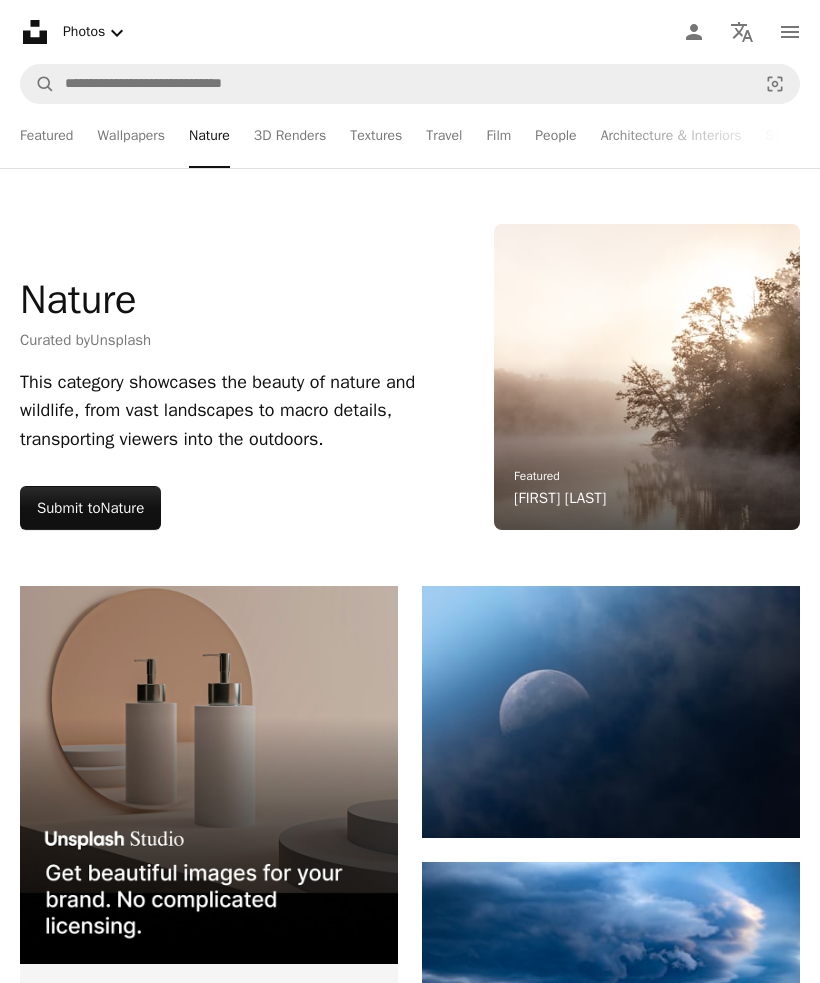 click on "Featured" at bounding box center (46, 136) 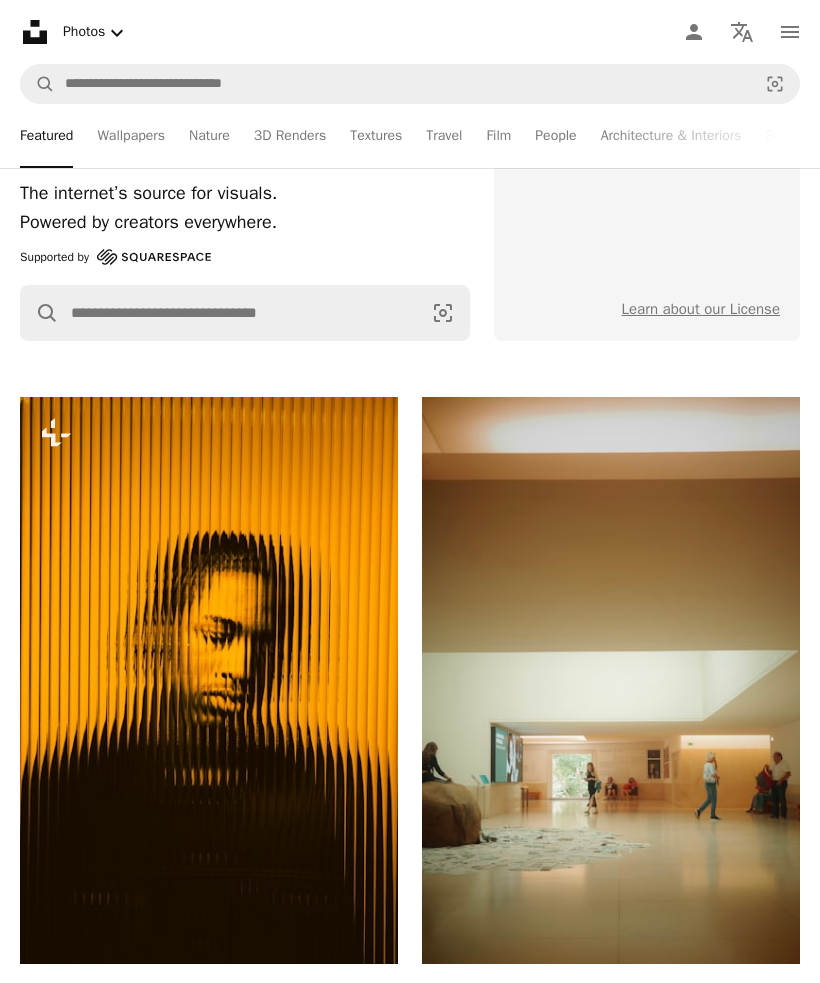scroll, scrollTop: 0, scrollLeft: 0, axis: both 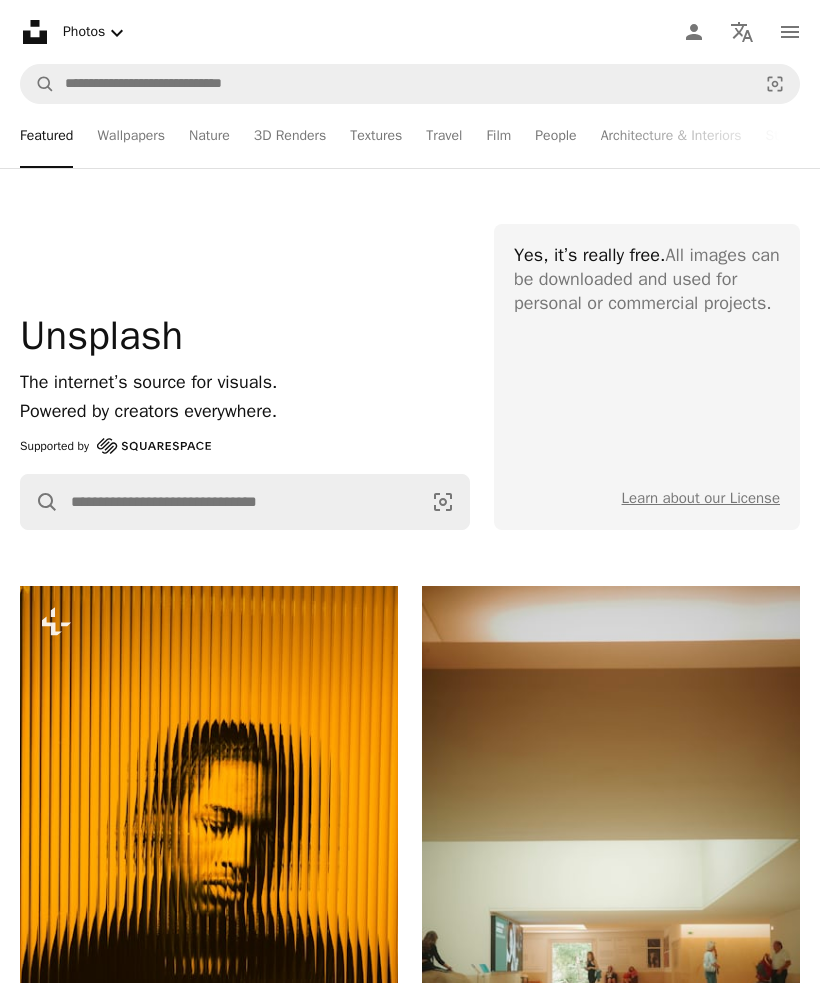 click on "Yes, it’s really free.  All images can be downloaded and used for personal or commercial projects." at bounding box center (647, 280) 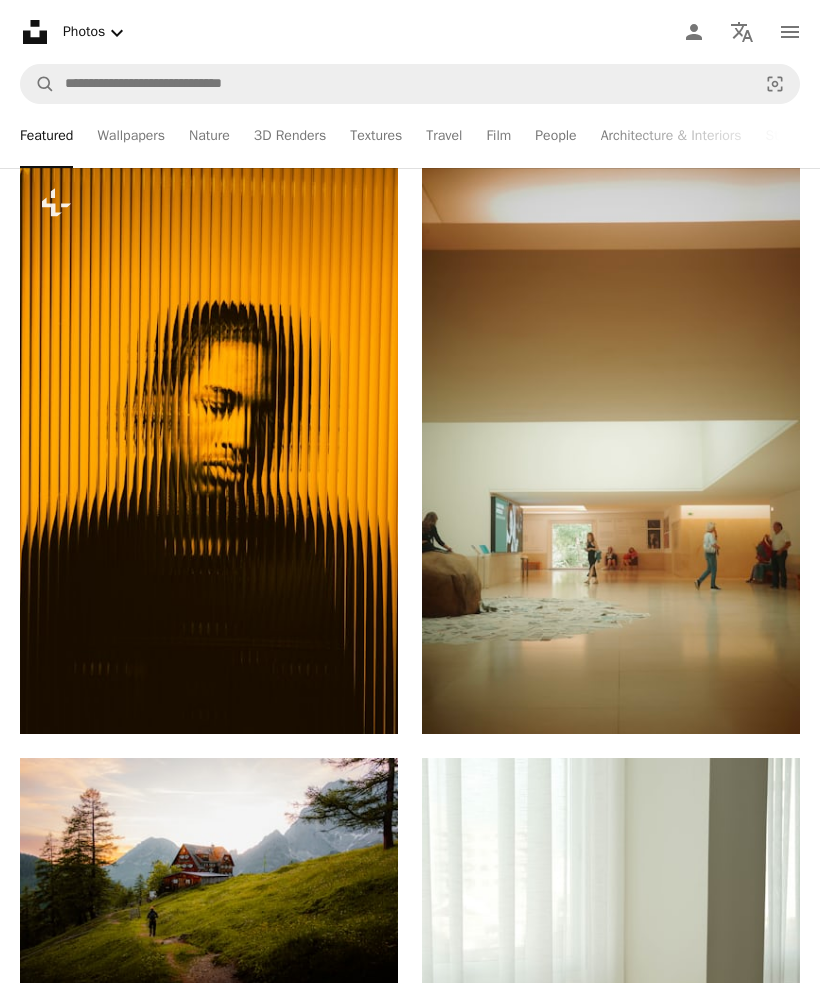 click at bounding box center [611, 451] 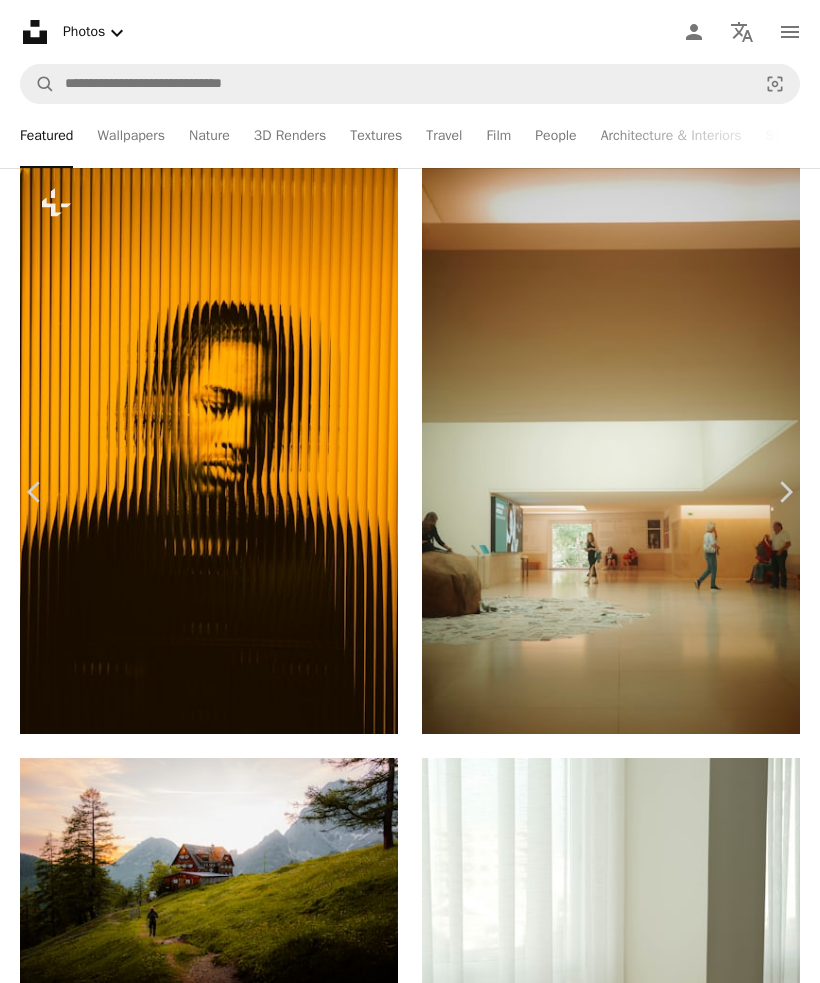 click on "An X shape Chevron left Chevron right [FIRST] [LAST] Available for hire A checkmark inside of a circle A heart A plus sign Download free Chevron down Zoom in Views 159,419 Downloads 519 A forward-right arrow Share Info icon Info More Actions A map marker [CITY], [STATE] Calendar outlined Published on April 8, 2025 Camera RICOH IMAGING COMPANY, LTD., RICOH GR IIIx Safety Free to use under the Unsplash License human interior design face living room furniture lighting bag shoe floor head handbag flooring indoors lobby foyer Public domain images Browse premium related images on iStock | Save 20% with code UNSPLASH20 View more on iStock ↗ Related images A heart A plus sign [FIRST] [LAST] Available for hire A checkmark inside of a circle Arrow pointing down Plus sign for Unsplash+ A heart A plus sign [FIRST] [LAST] For Unsplash+ A lock Download A heart A plus sign [FIRST] [LAST] Arrow pointing down Plus sign for Unsplash+ A heart A plus sign Getty Images For Unsplash+ A lock Download A heart A plus sign [FIRST] [LAST]" at bounding box center [410, 6000] 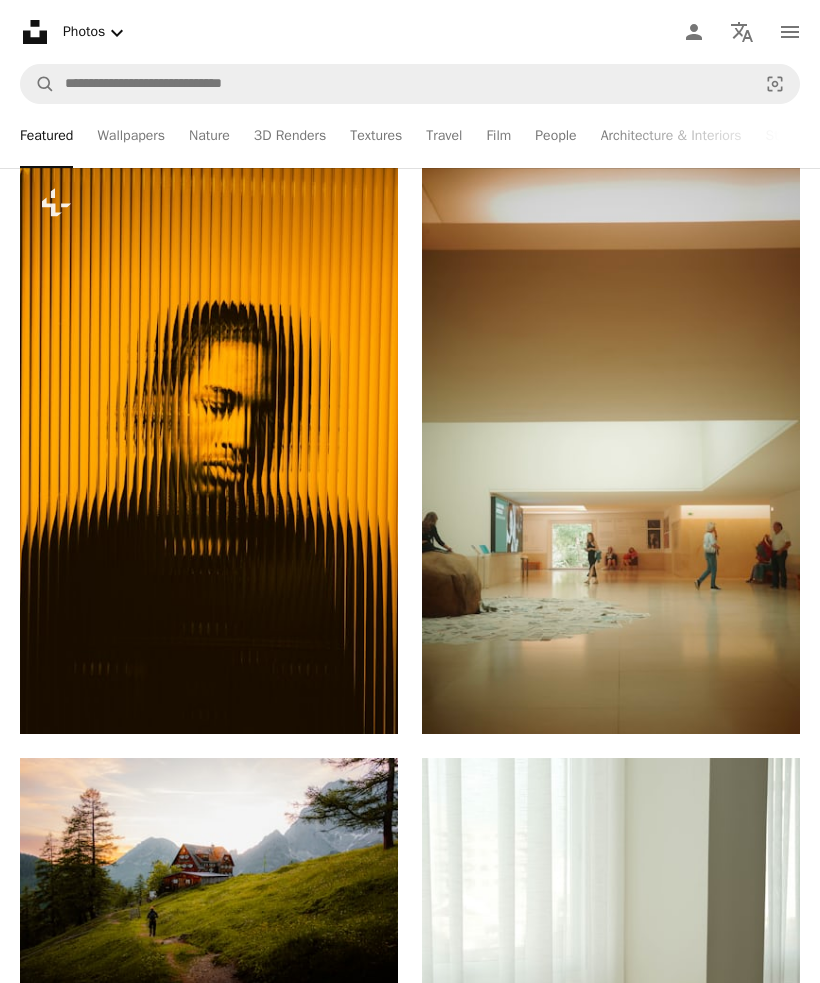 click on "Arrow pointing down" 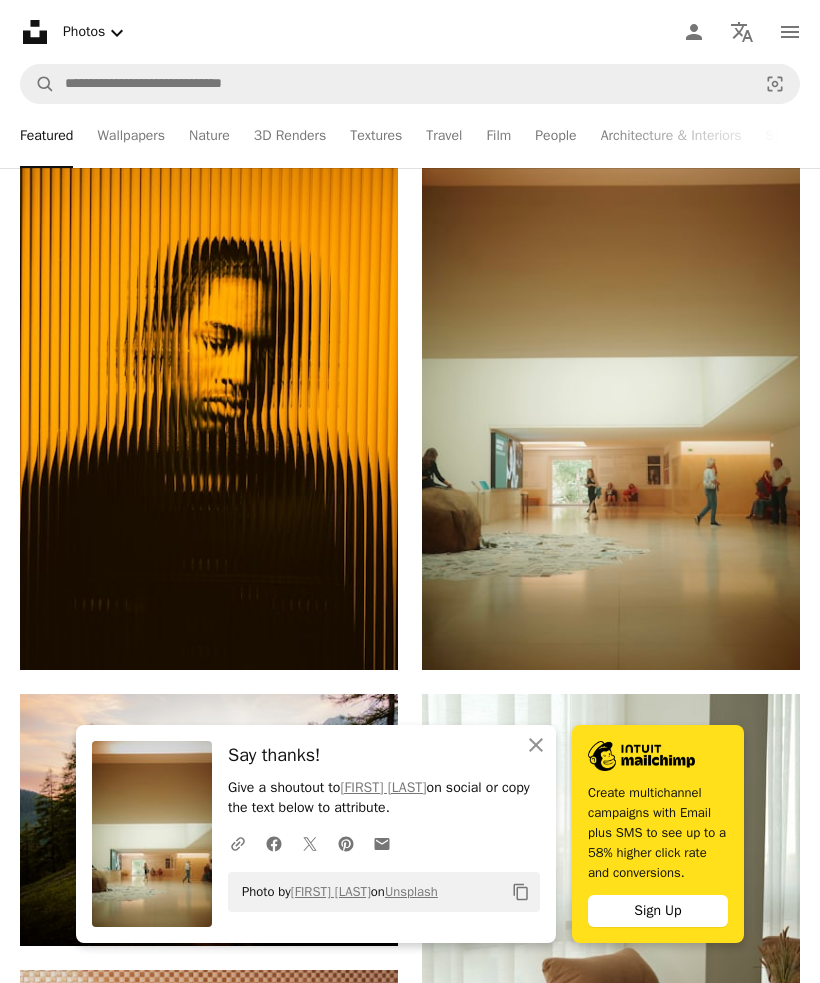click on "An X shape" 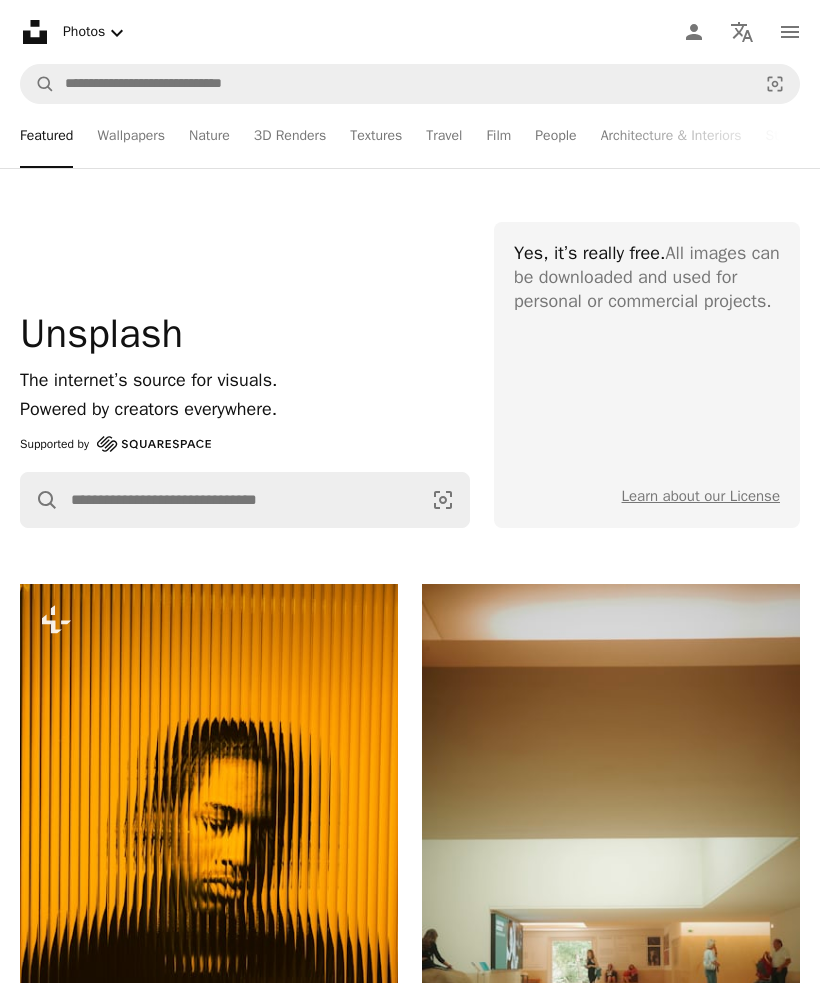 scroll, scrollTop: 0, scrollLeft: 0, axis: both 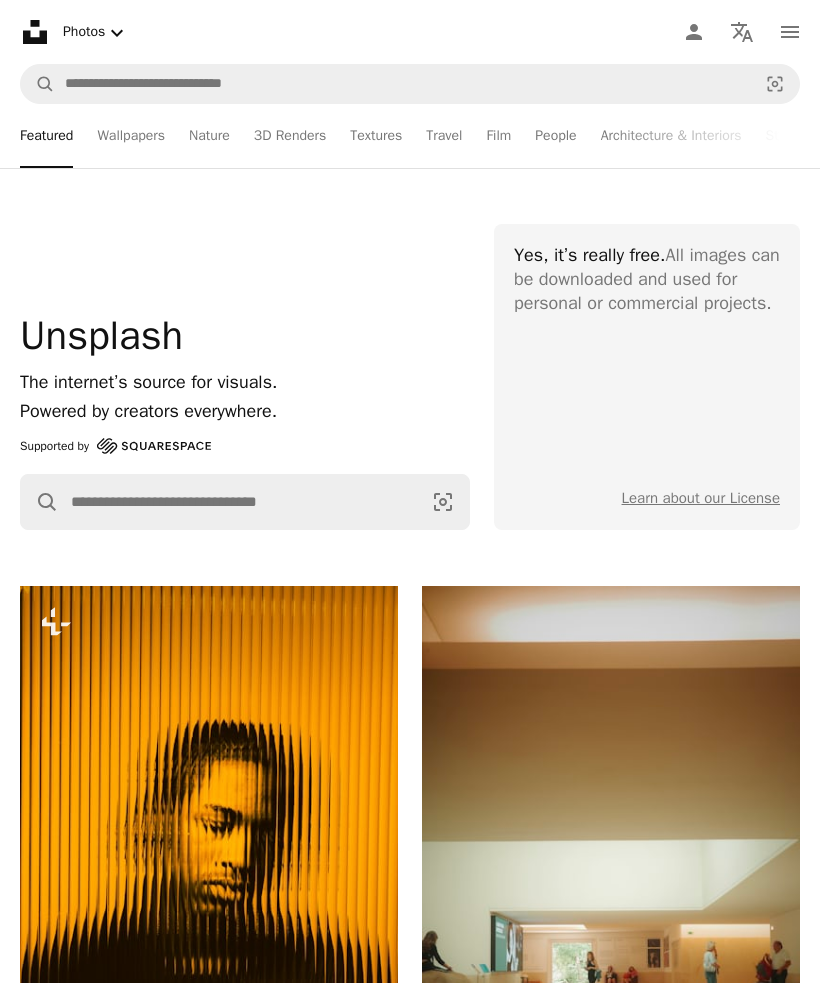 click on "Yes, it’s really free.  All images can be downloaded and used for personal or commercial projects." at bounding box center [647, 280] 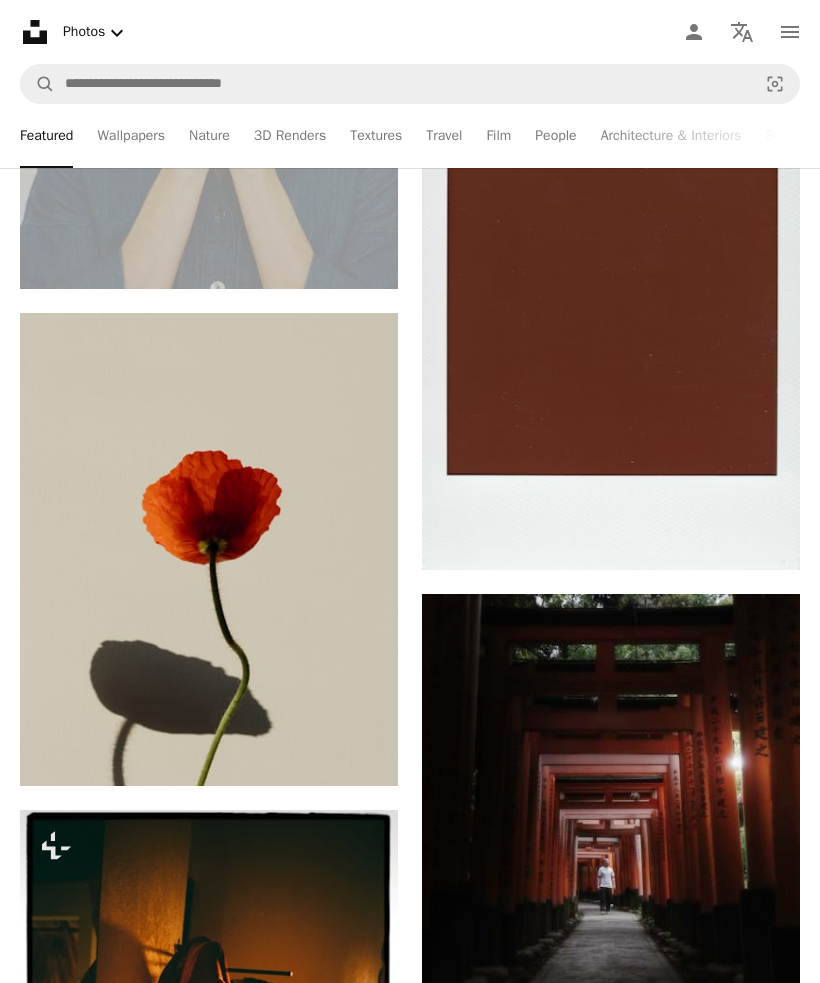 scroll, scrollTop: 10258, scrollLeft: 0, axis: vertical 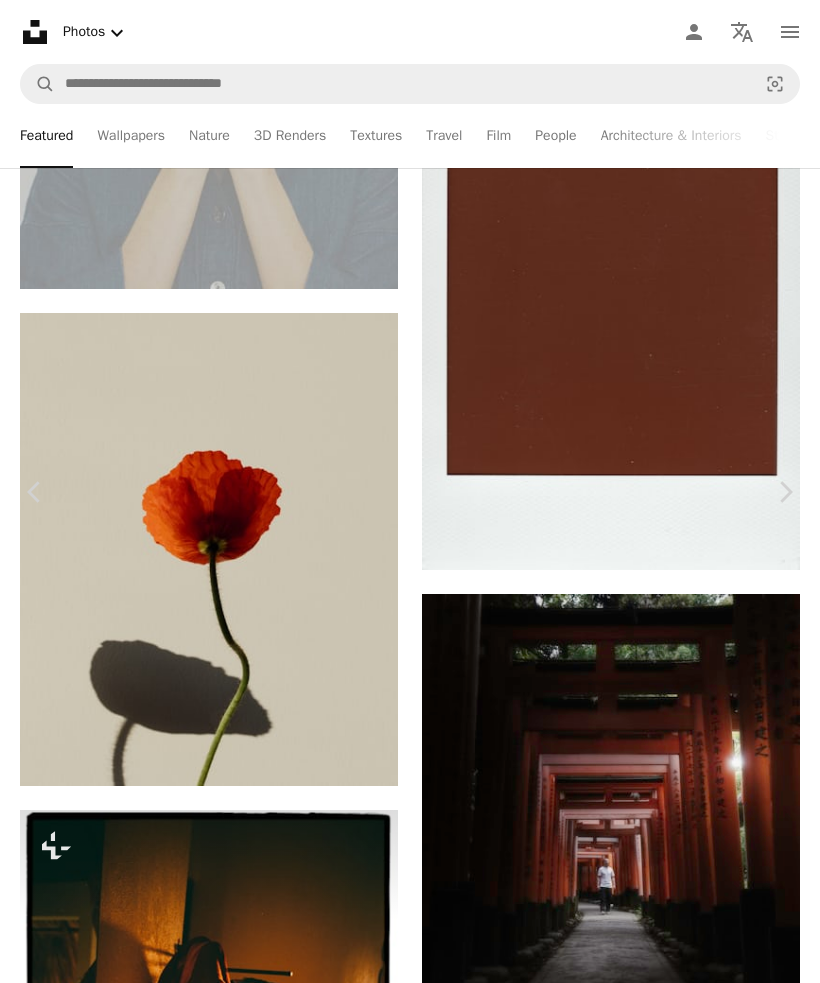 click on "An X shape Chevron left Chevron right [FIRST] [LAST] [USERNAME] A heart A plus sign Download free Chevron down Zoom in Views 587,687 Downloads 4,649 Featured in Wallpapers A forward-right arrow Share Info icon Info More Actions Red Poppy Calendar outlined Published 6 days ago Camera Canon, EOS 5D Mark IV Safety Free to use under the Unsplash License wallpapers backgrounds flower plant blossom poppy petal geranium HD Wallpapers Browse premium related images on iStock | Save 20% with code UNSPLASH20 View more on iStock ↗ Related images A heart A plus sign [FIRST] [LAST] Arrow pointing down Plus sign for Unsplash+ A heart A plus sign [FIRST] [LAST] For Unsplash+ A lock Download A heart A plus sign [FIRST] [LAST] Available for hire A checkmark inside of a circle Arrow pointing down A heart A plus sign [FIRST] [LAST] Available for hire A checkmark inside of a circle Arrow pointing down A heart A plus sign" at bounding box center (410, 6234) 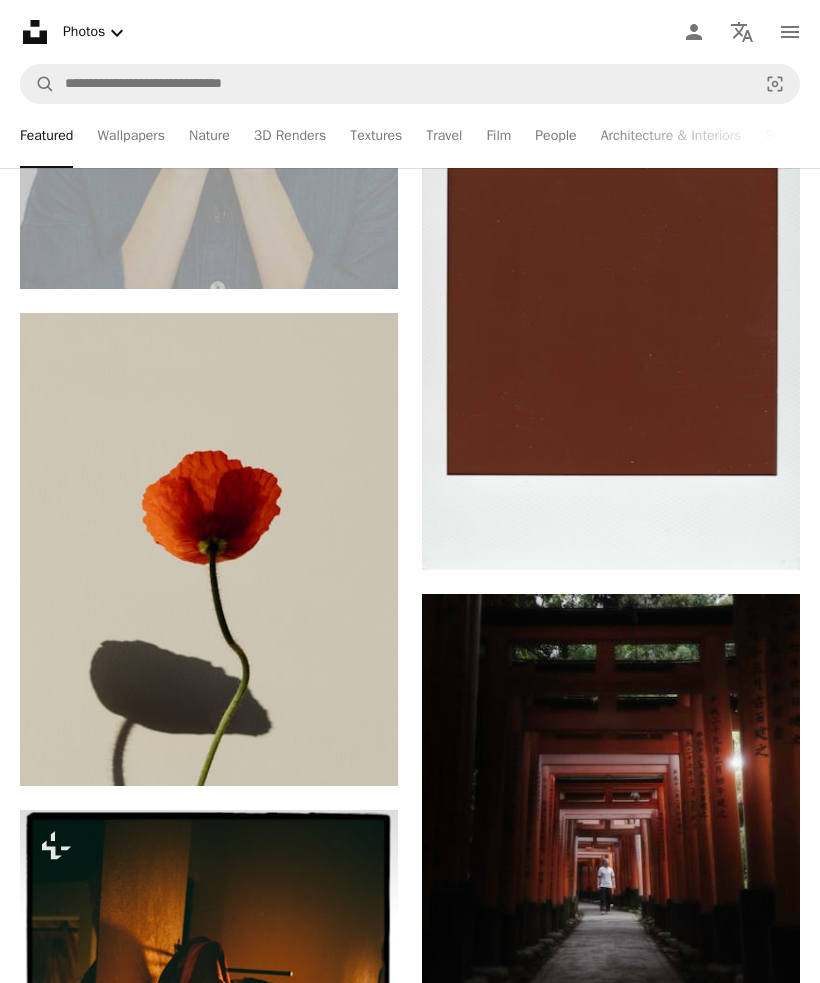 click 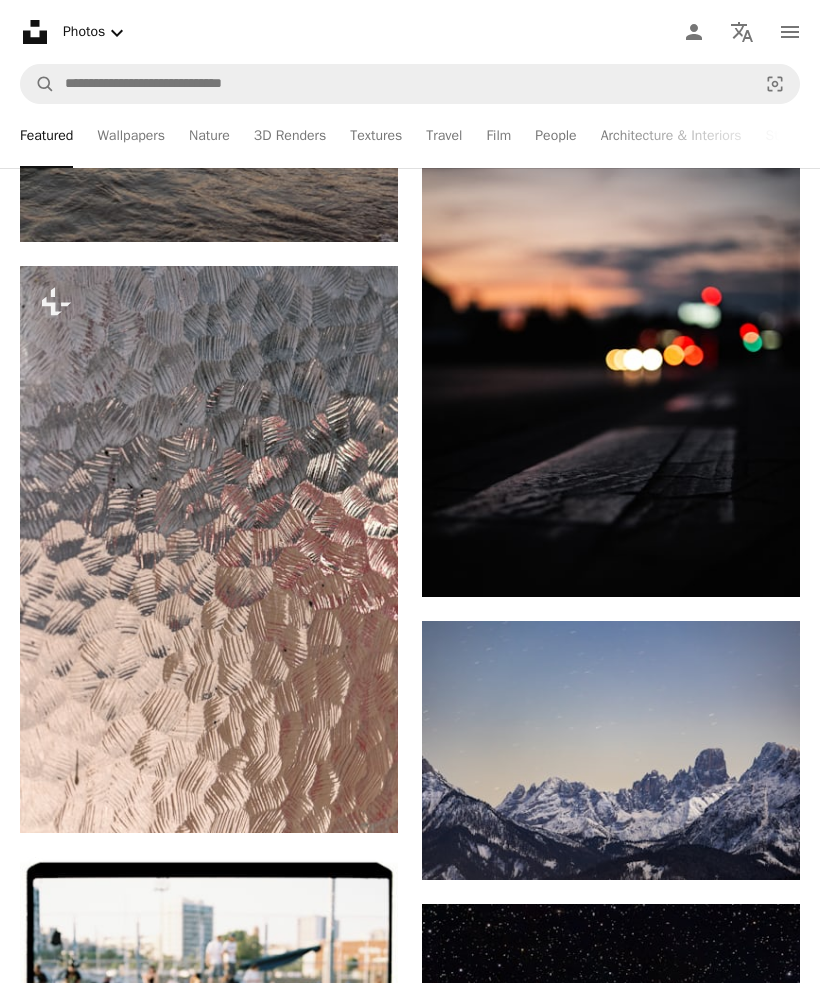 scroll, scrollTop: 32252, scrollLeft: 0, axis: vertical 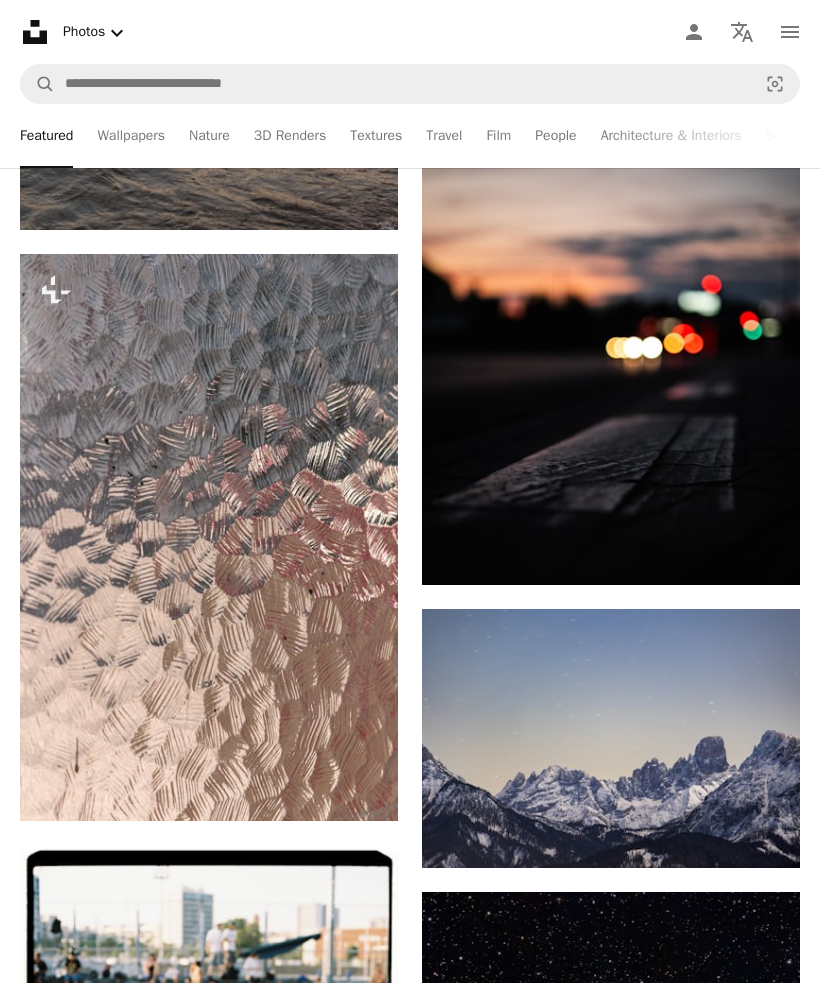 click on "A lock Download" at bounding box center (327, 785) 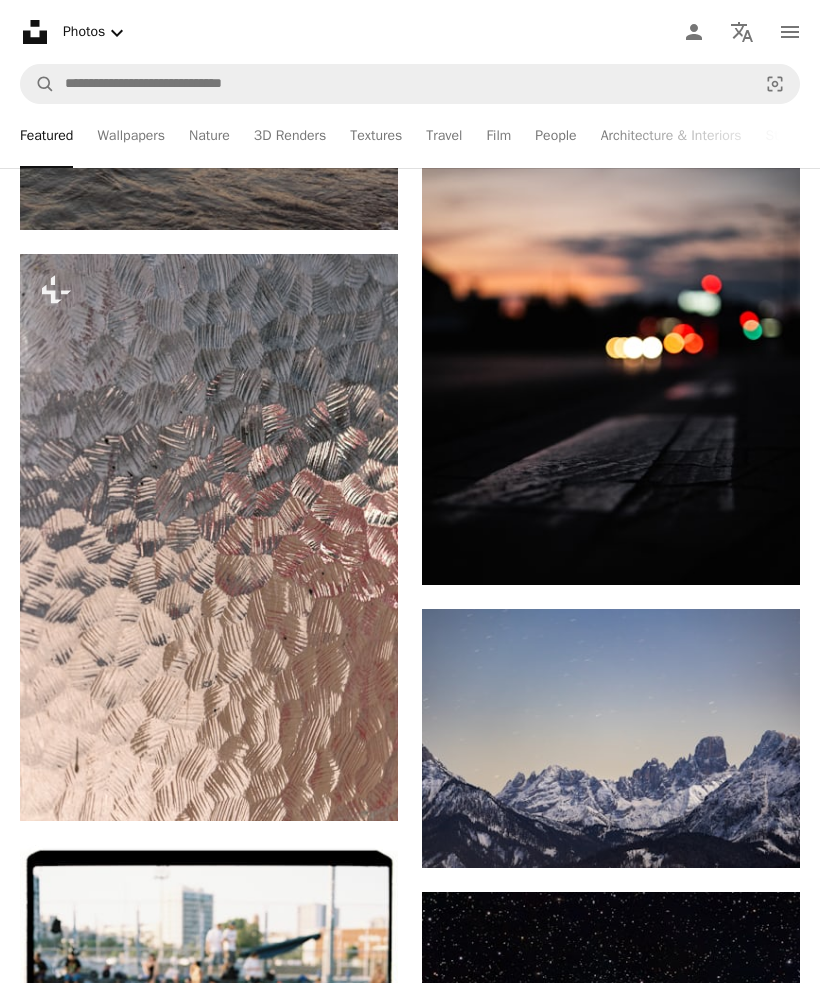 click on "An X shape Premium, ready to use images. Get unlimited access. A plus sign Members-only content added monthly A plus sign Unlimited royalty-free downloads A plus sign Illustrations  New A plus sign Enhanced legal protections yearly 65%  off monthly $20   $7 USD per month * Get  Unsplash+ * When paid annually, billed upfront  $84 Taxes where applicable. Renews automatically. Cancel anytime." at bounding box center [410, 4191] 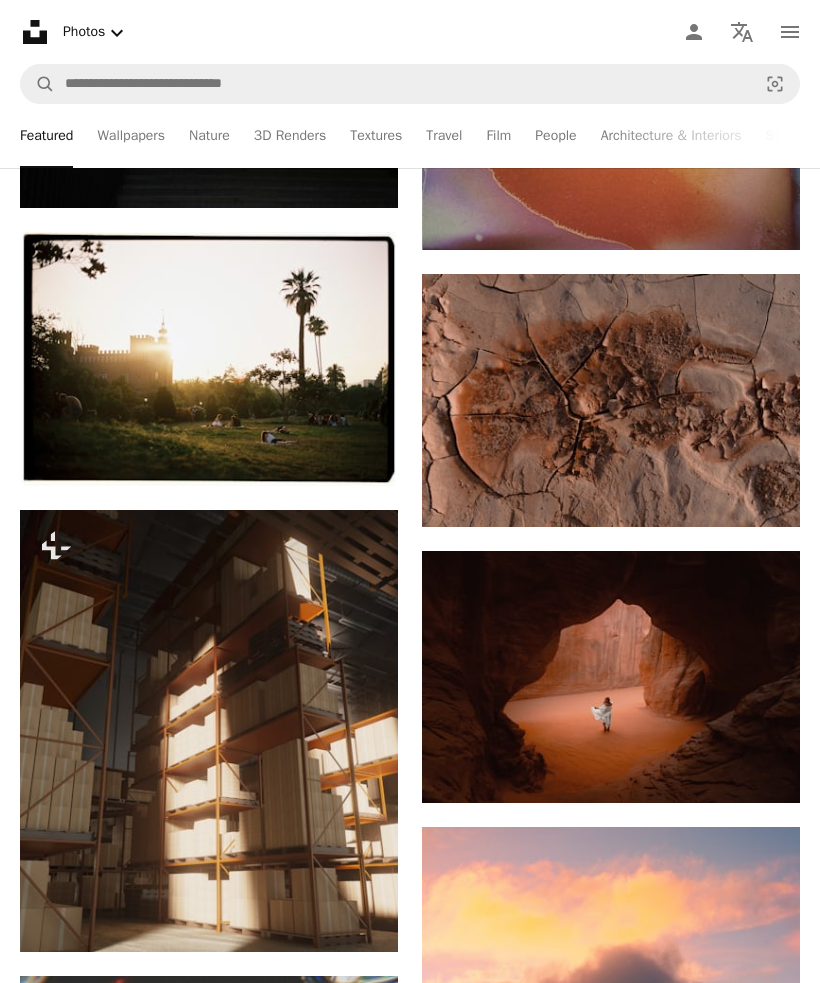 scroll, scrollTop: 53354, scrollLeft: 0, axis: vertical 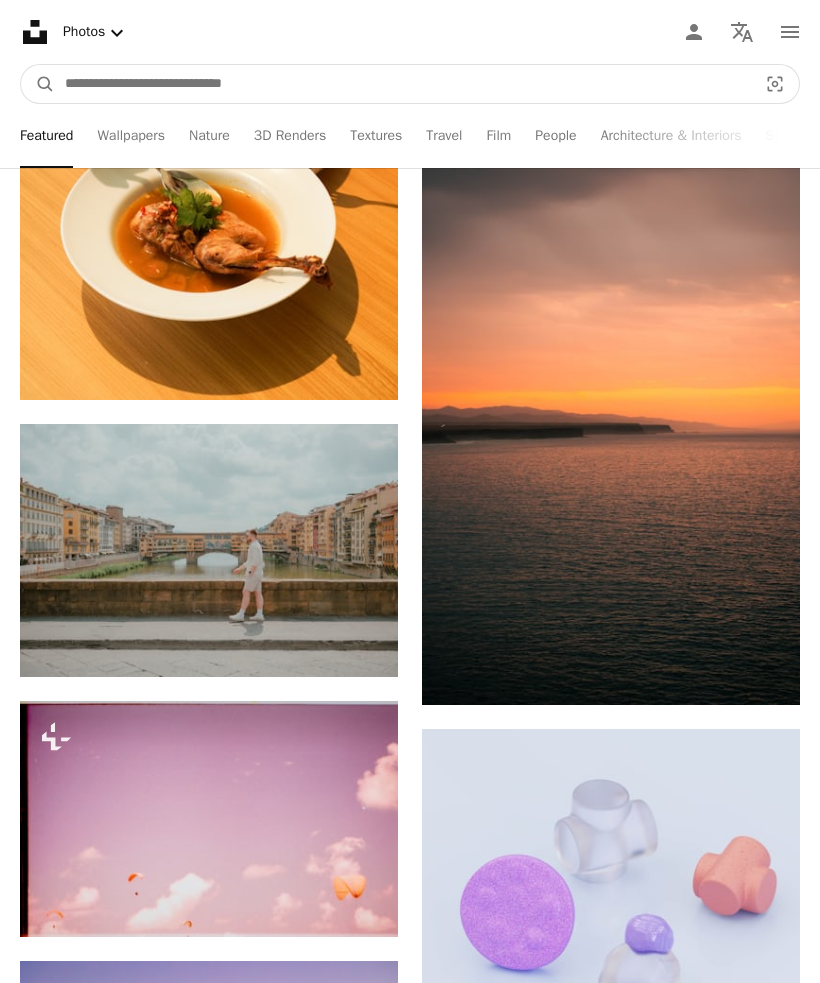 click at bounding box center (403, 84) 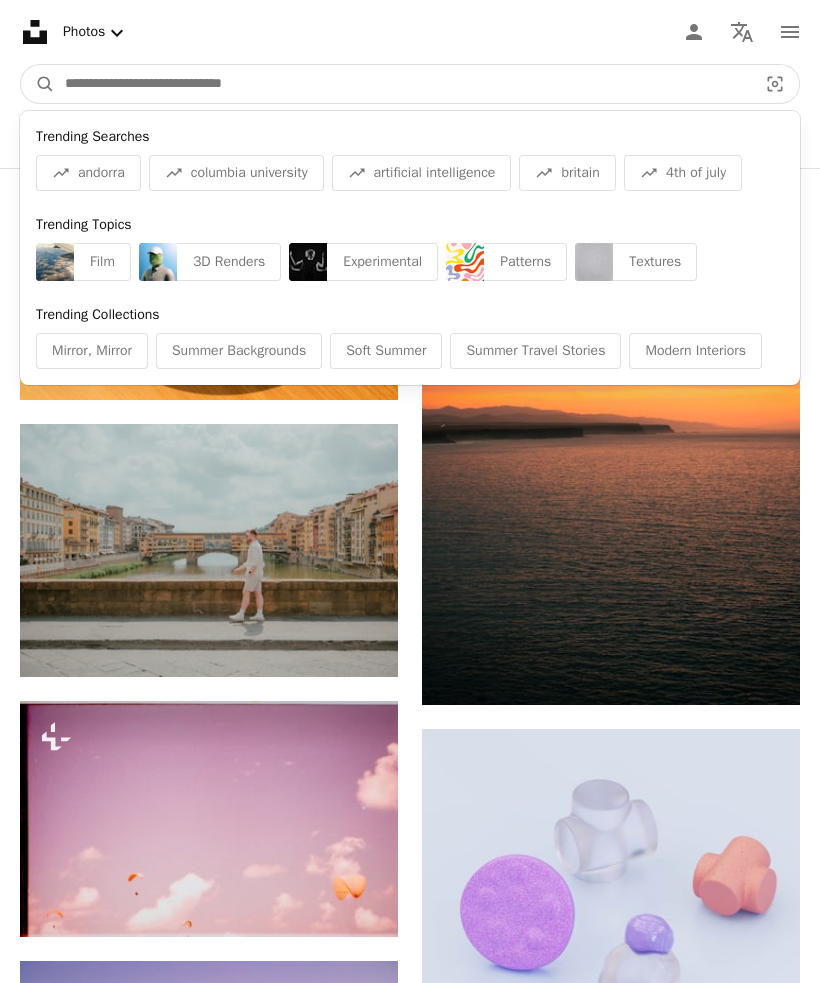 scroll, scrollTop: 54194, scrollLeft: 0, axis: vertical 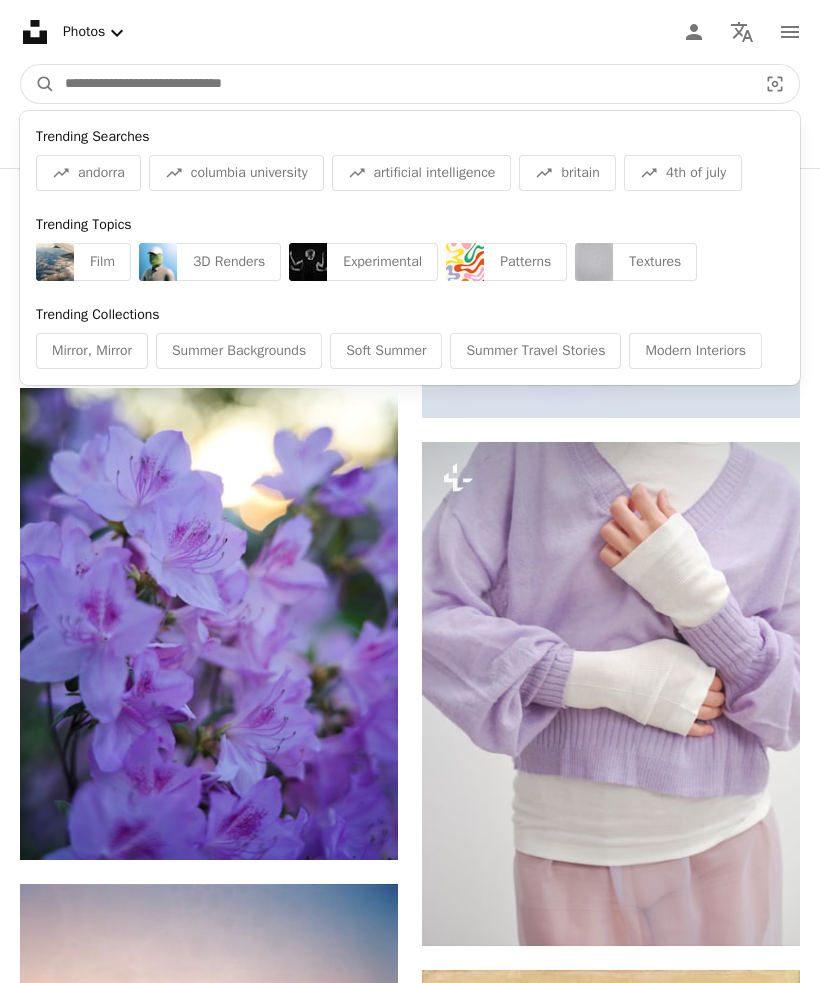 click at bounding box center [403, 84] 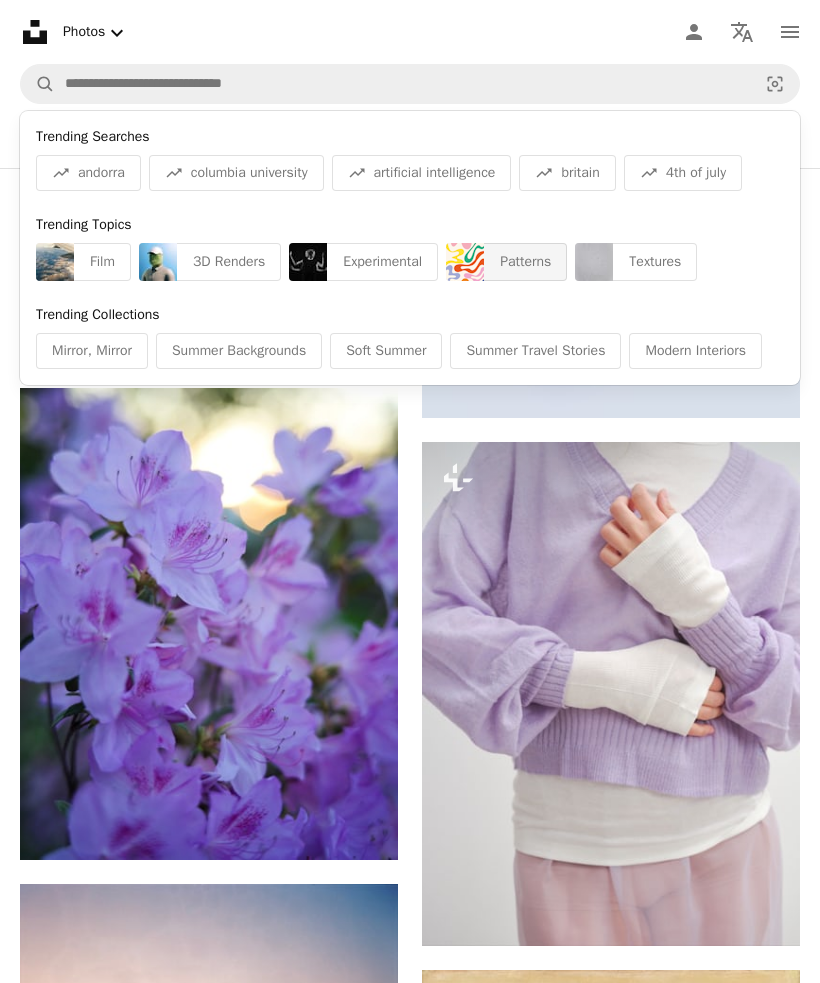 click on "Patterns" at bounding box center (525, 262) 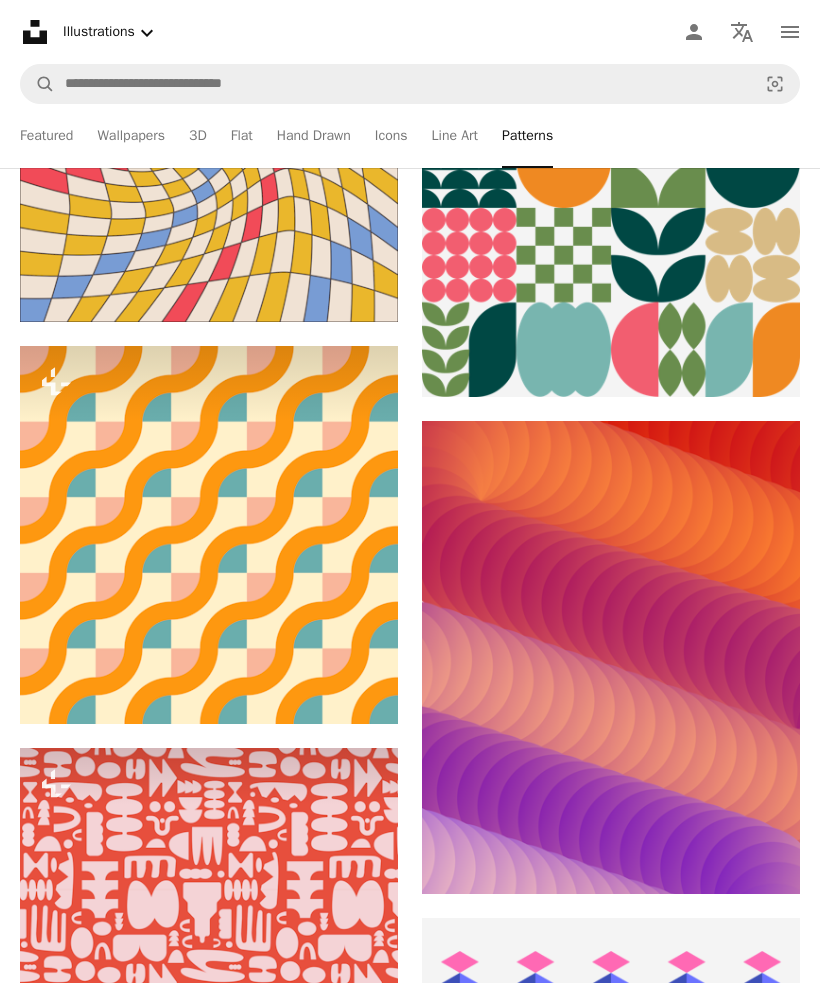 scroll, scrollTop: 13837, scrollLeft: 0, axis: vertical 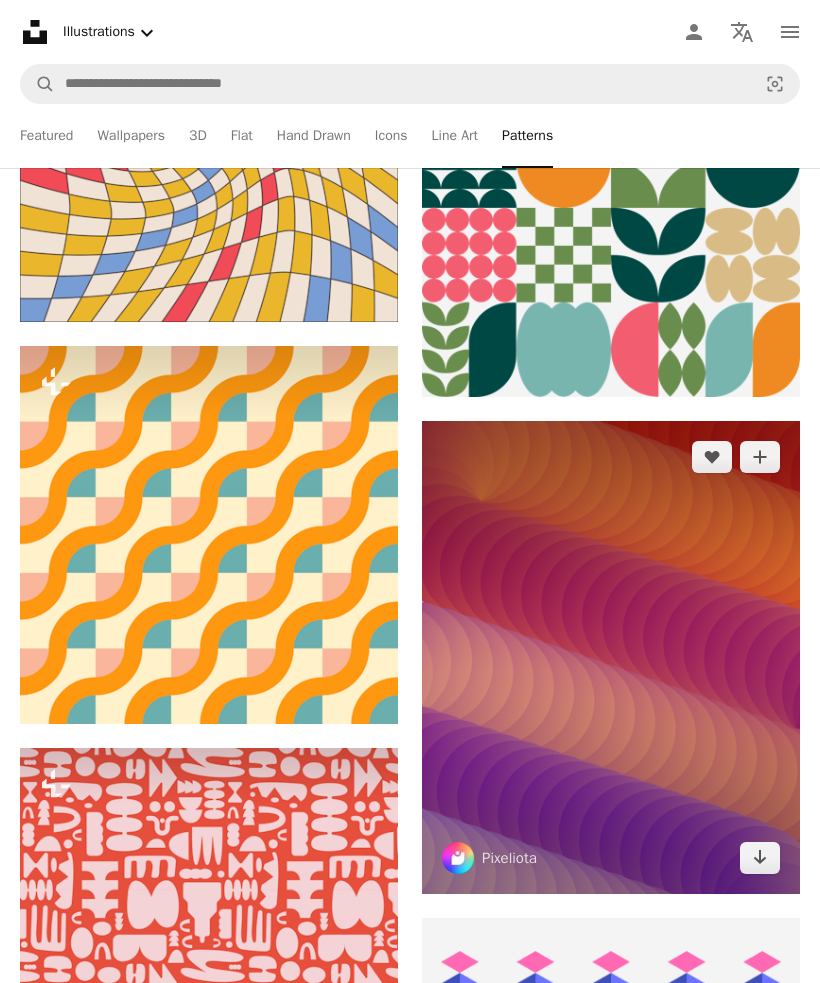 click on "Arrow pointing down" 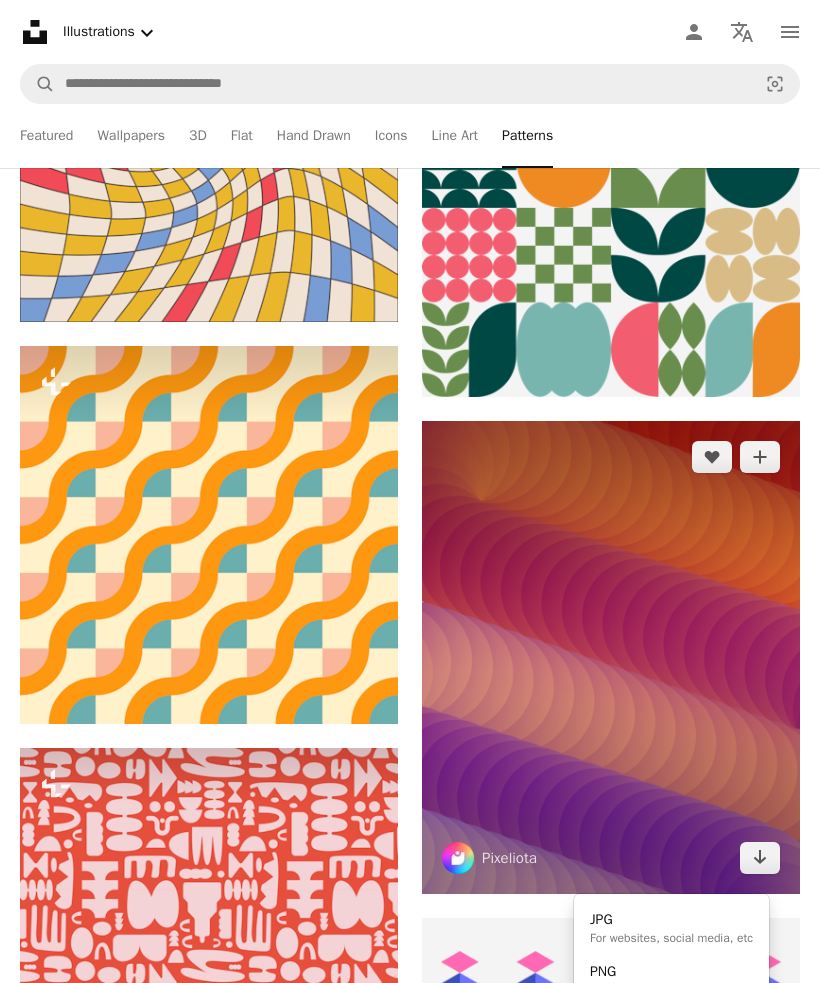 click 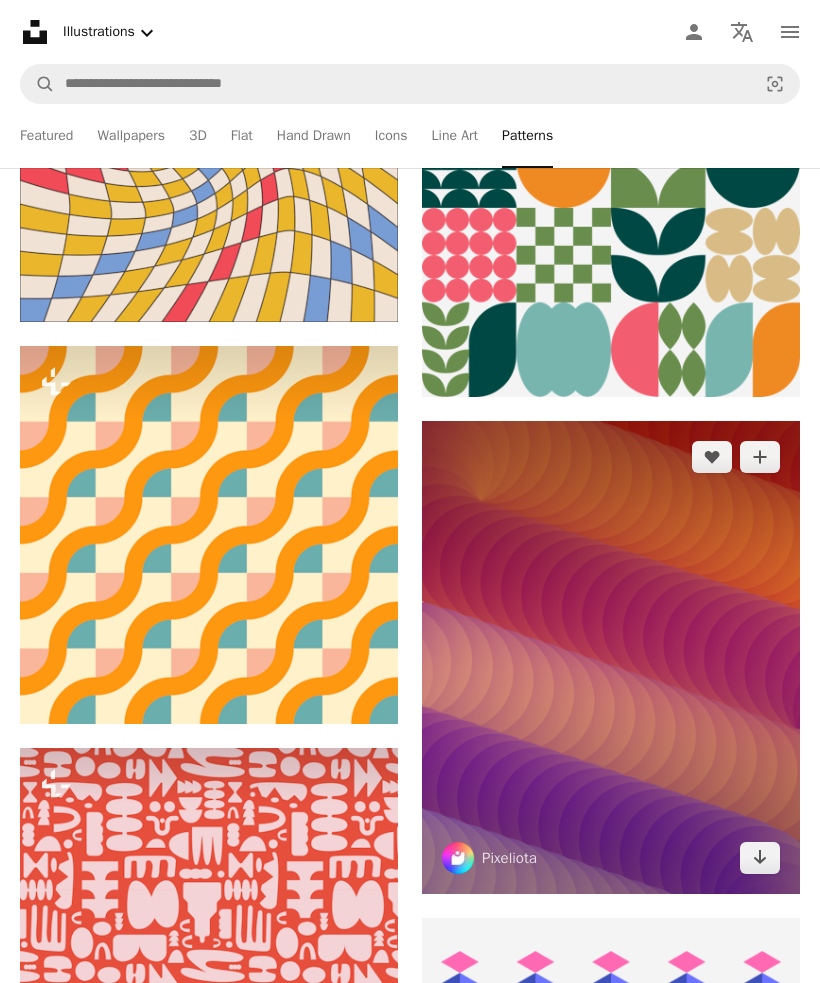 click on "Arrow pointing down" at bounding box center [760, 858] 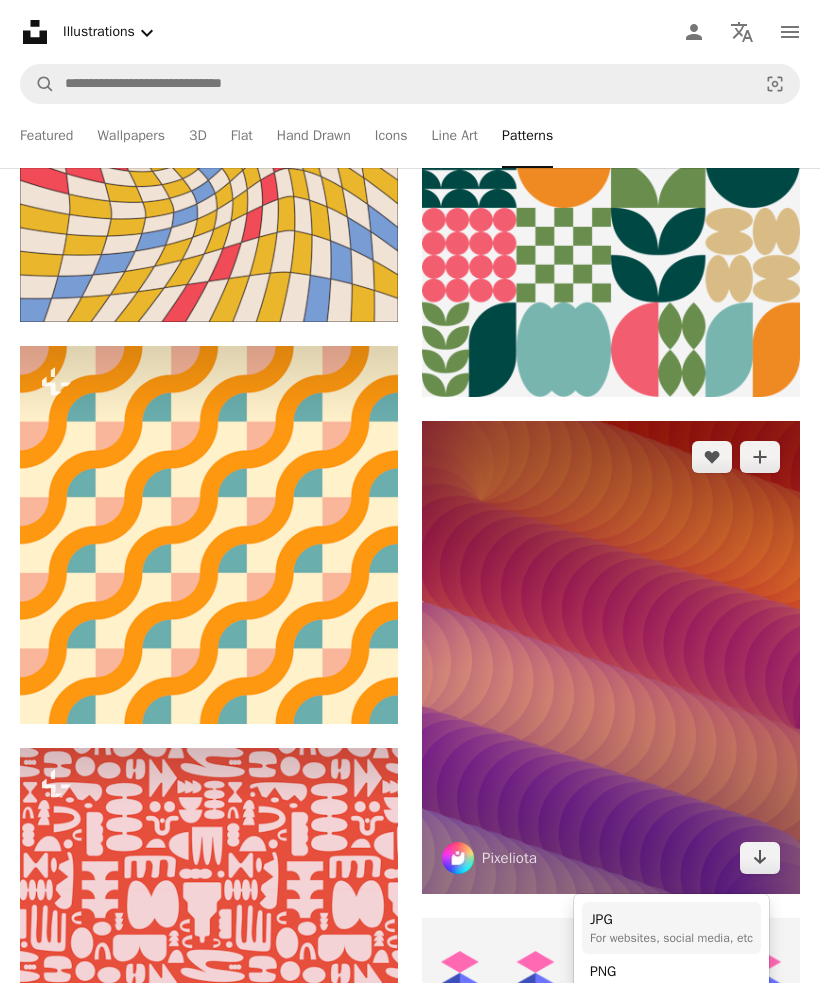 click on "JPG" at bounding box center (671, 920) 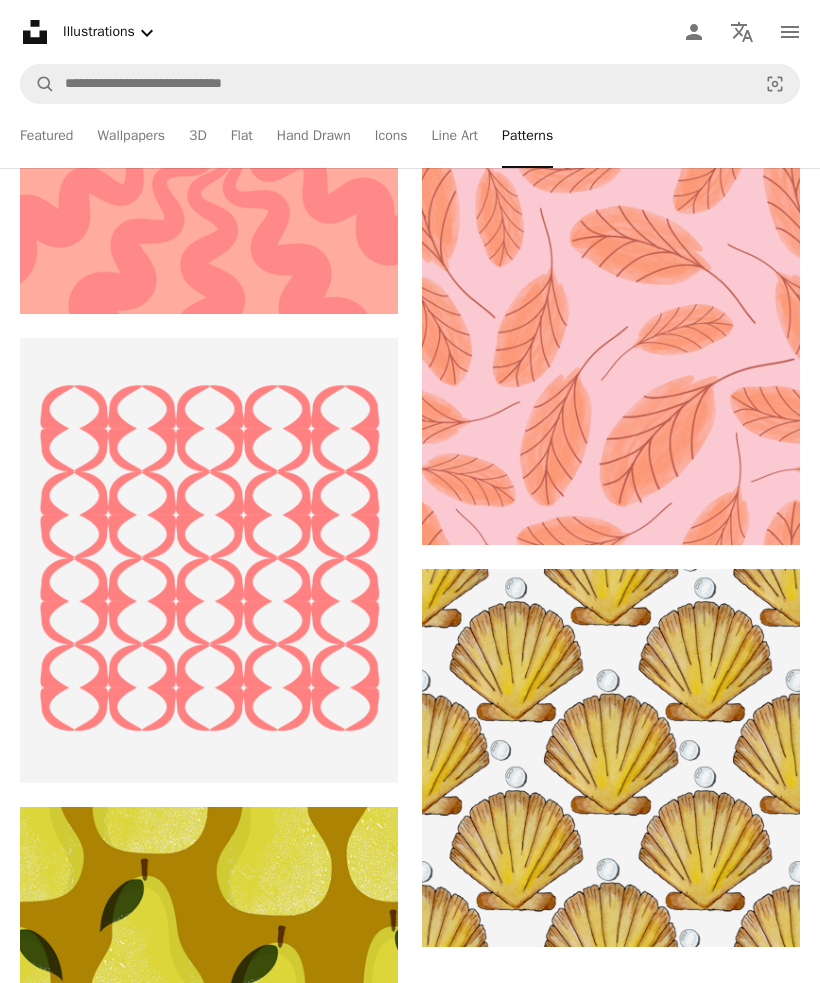 scroll, scrollTop: 48358, scrollLeft: 0, axis: vertical 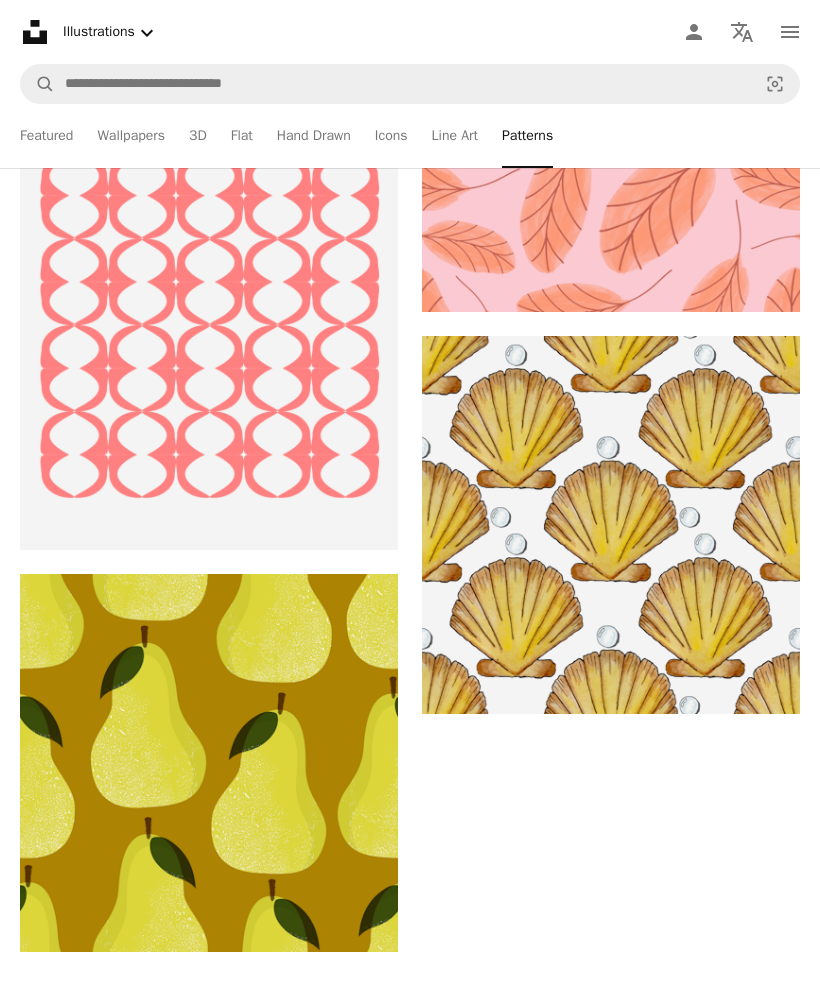 click on "Line Art" at bounding box center (455, 136) 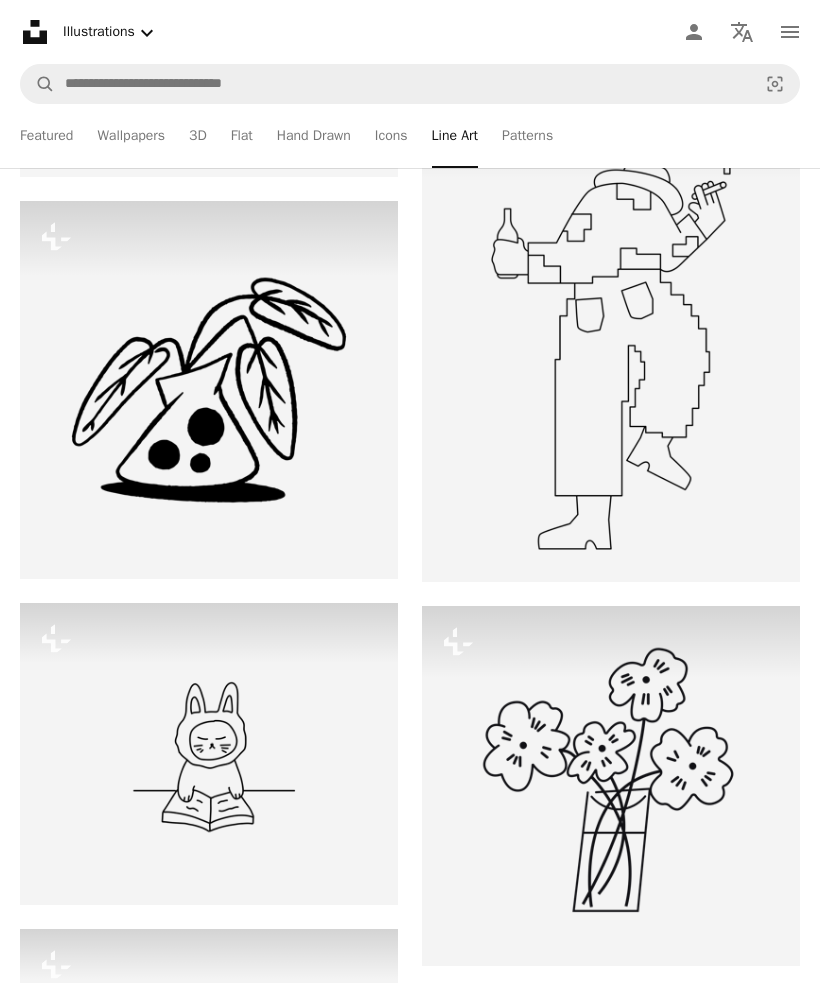 scroll, scrollTop: 911, scrollLeft: 0, axis: vertical 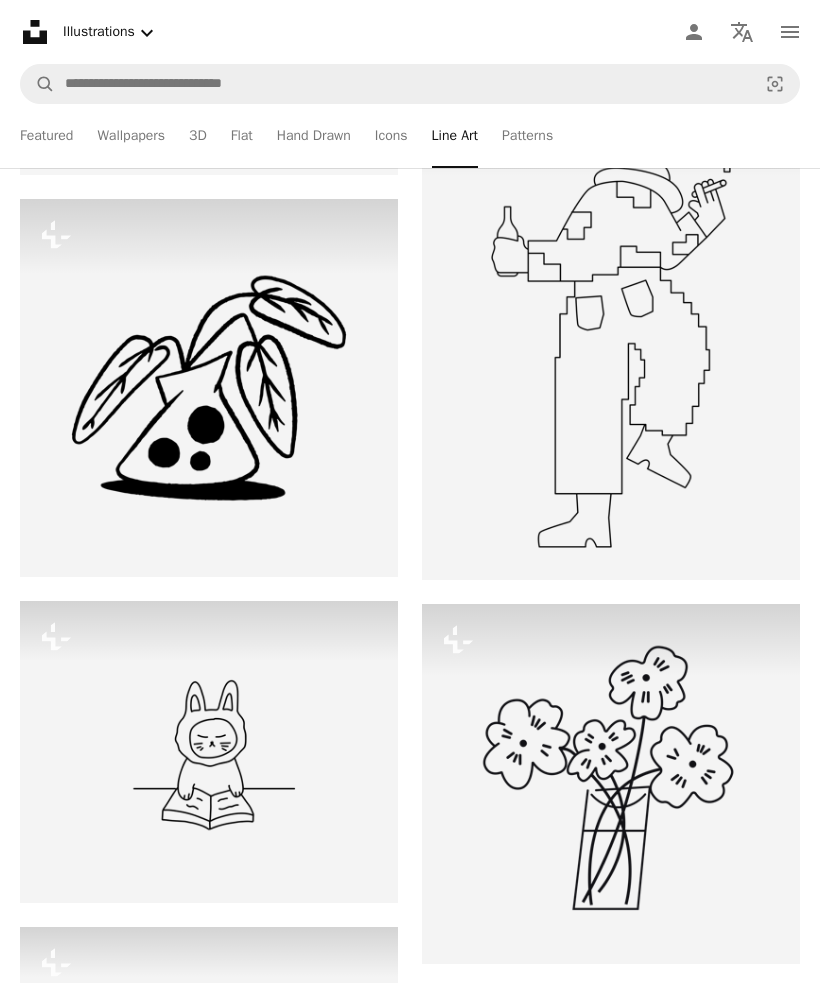 click on "Wallpapers" at bounding box center [131, 136] 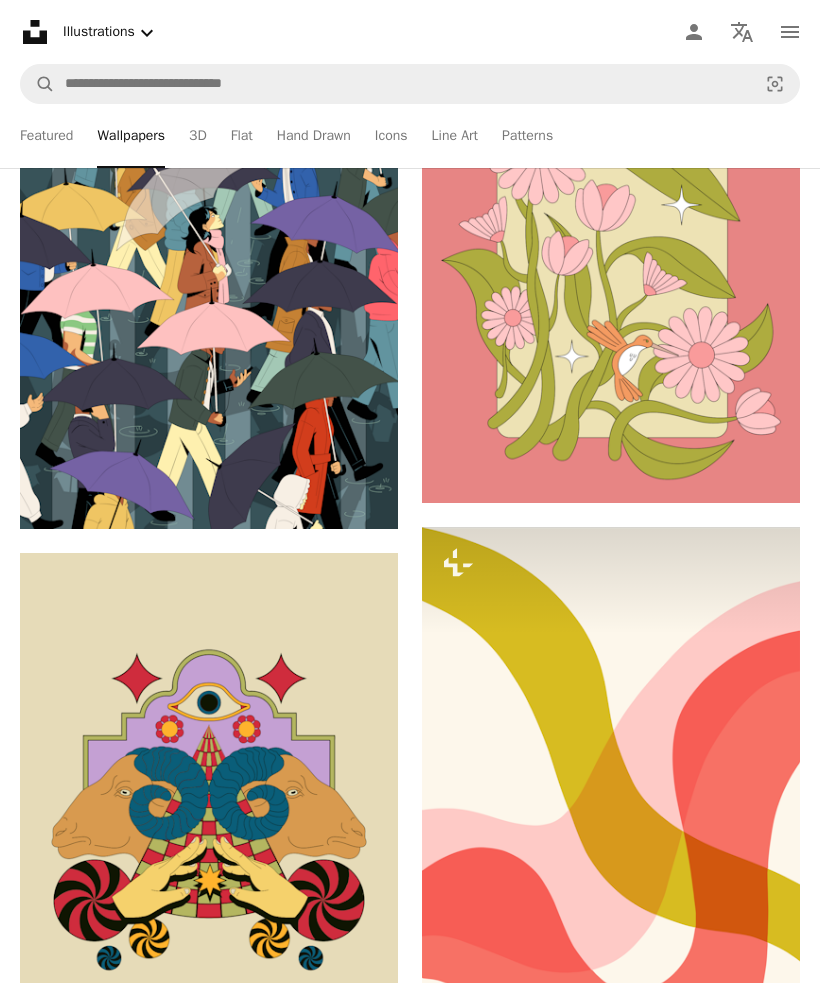 scroll, scrollTop: 40517, scrollLeft: 0, axis: vertical 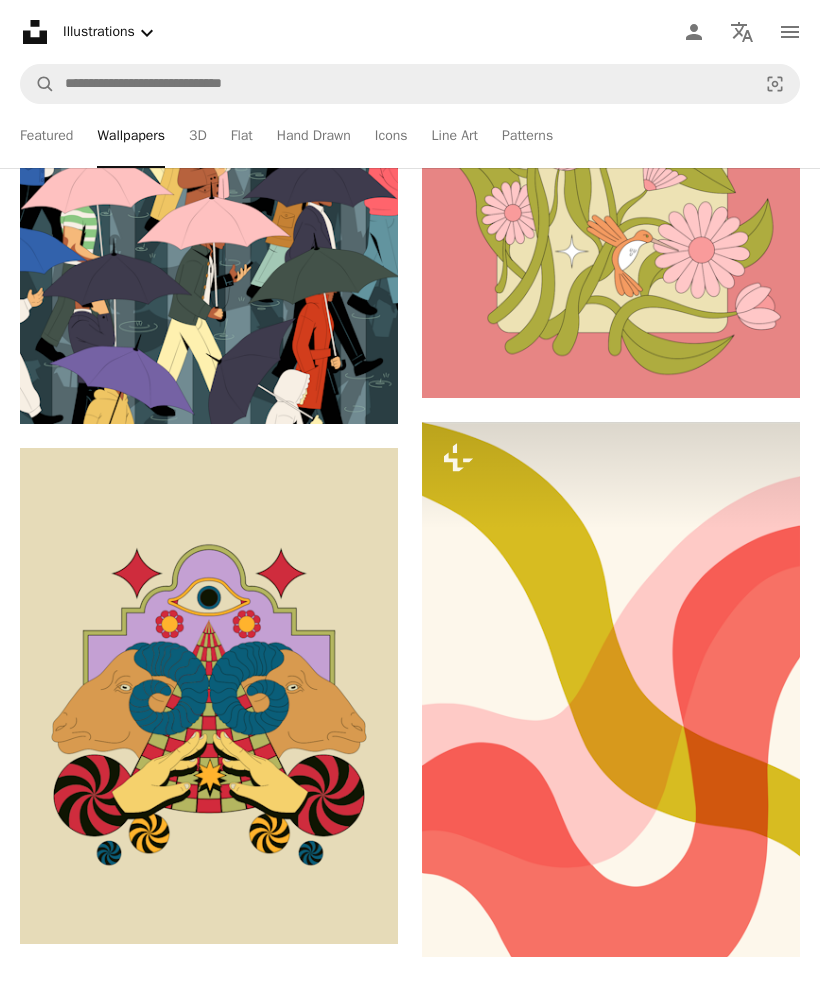 click on "Featured" at bounding box center [46, 136] 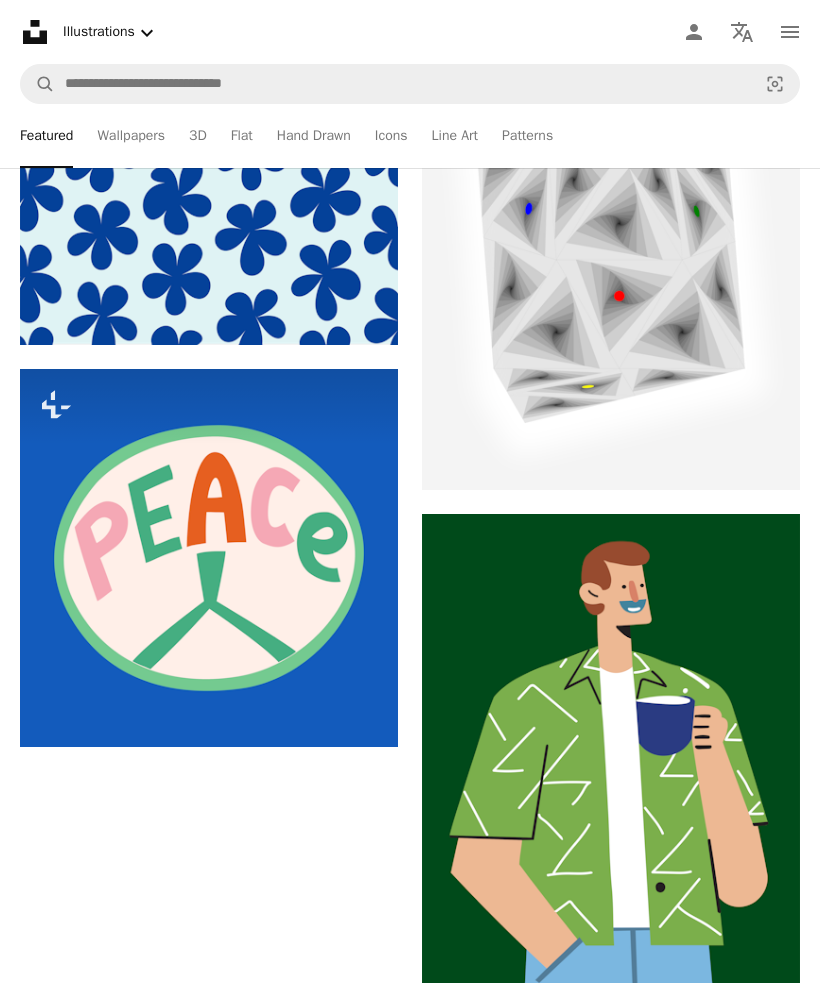 scroll, scrollTop: 0, scrollLeft: 0, axis: both 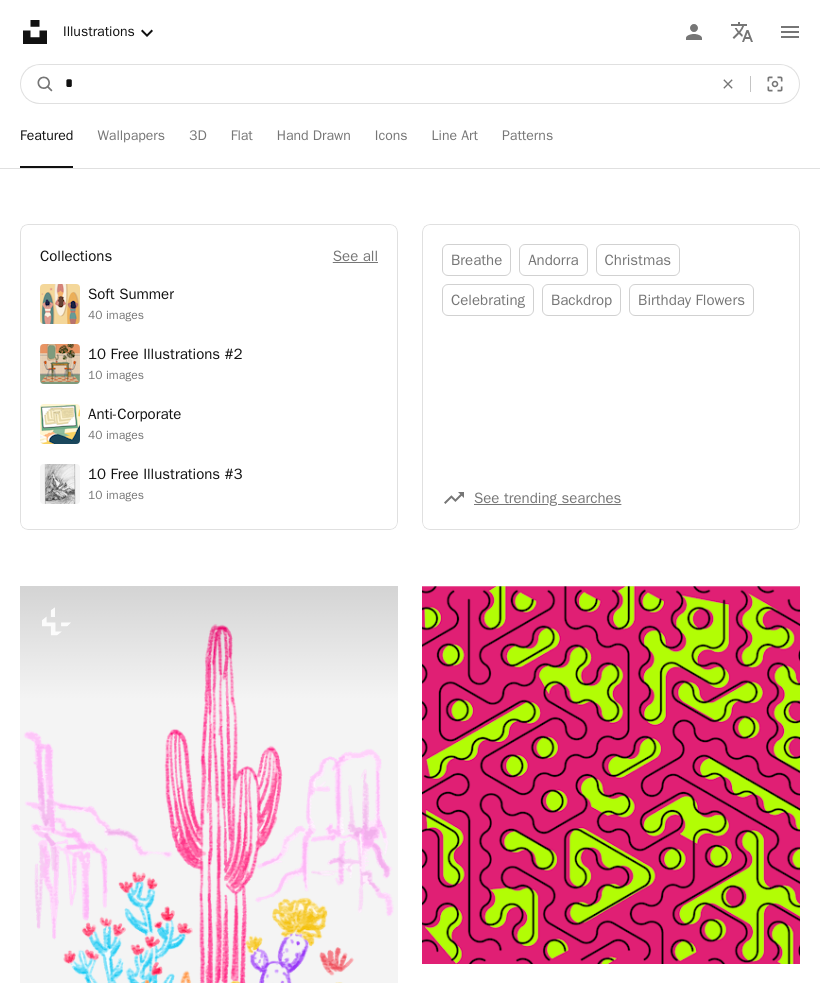 type on "*" 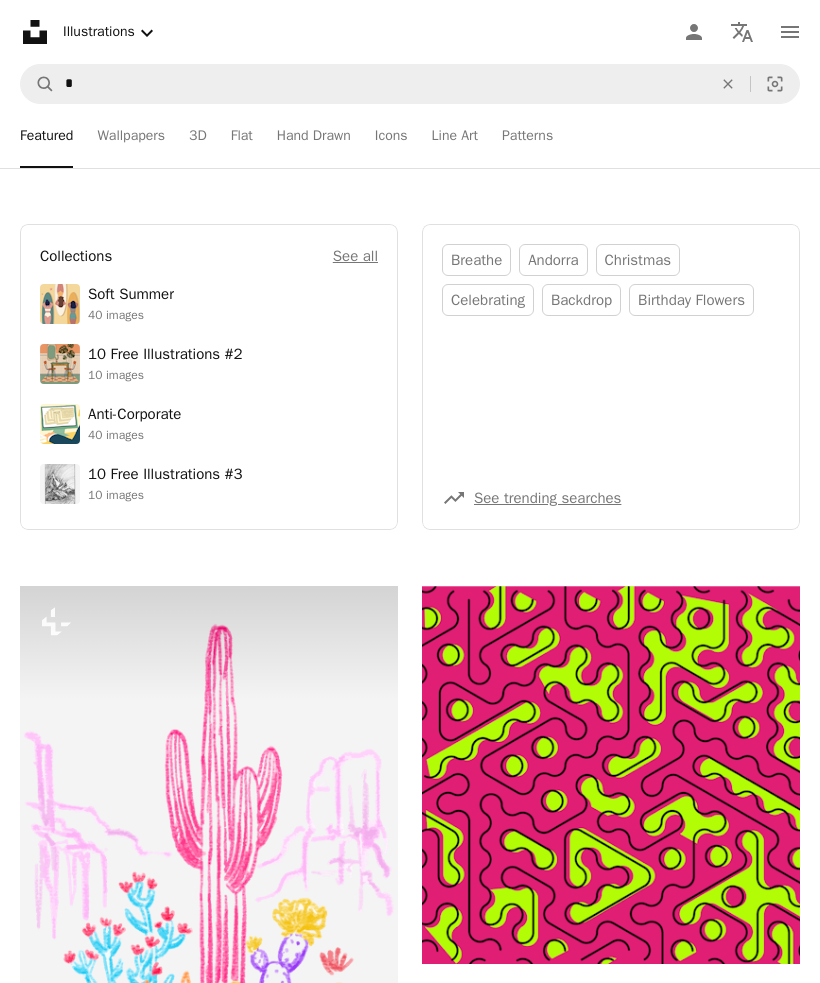 click on "Soft Summer 40 images" at bounding box center [209, 304] 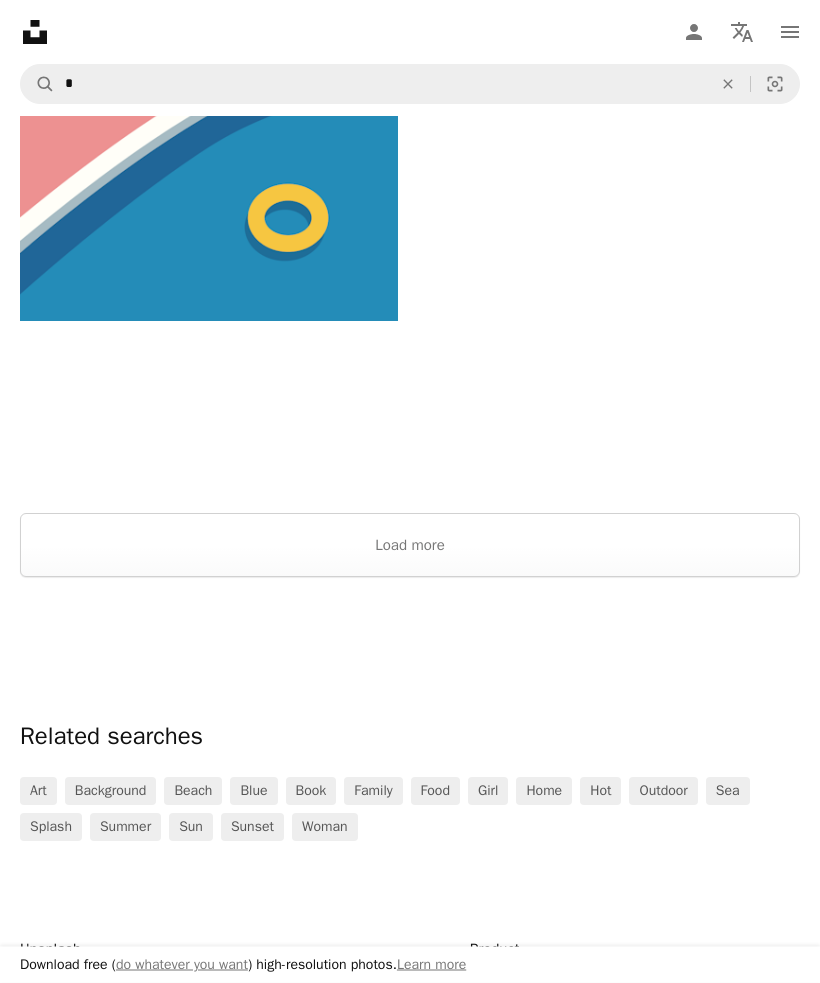scroll, scrollTop: 4381, scrollLeft: 0, axis: vertical 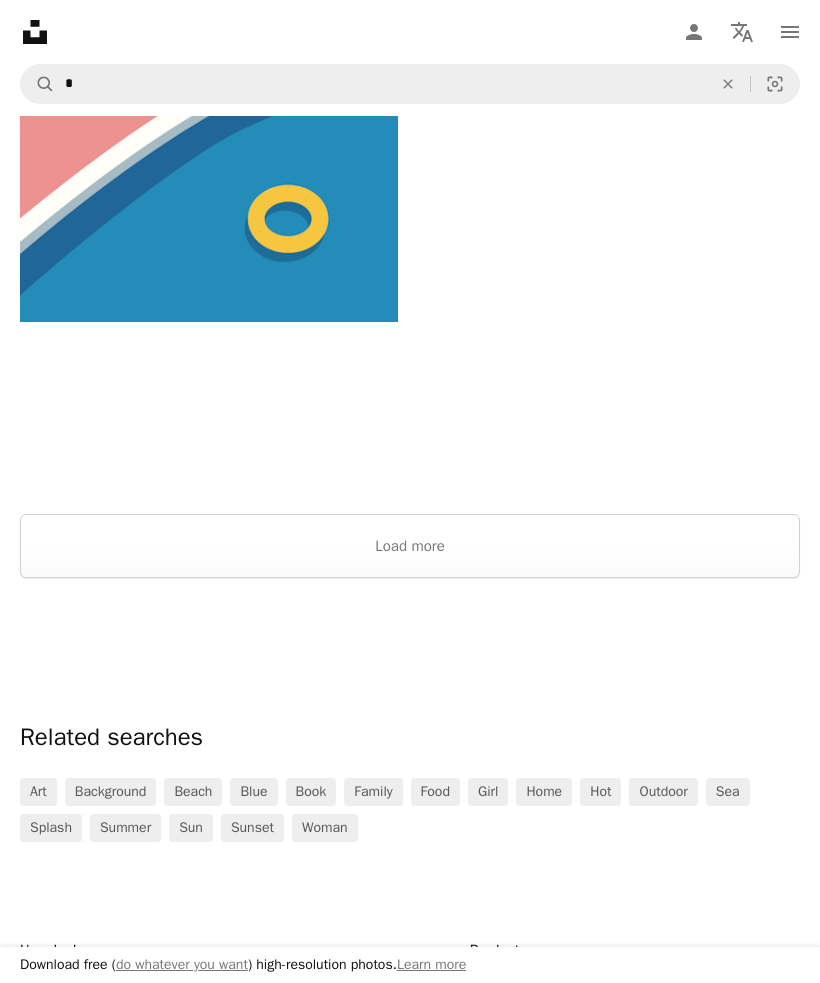 click on "beach" at bounding box center [193, 792] 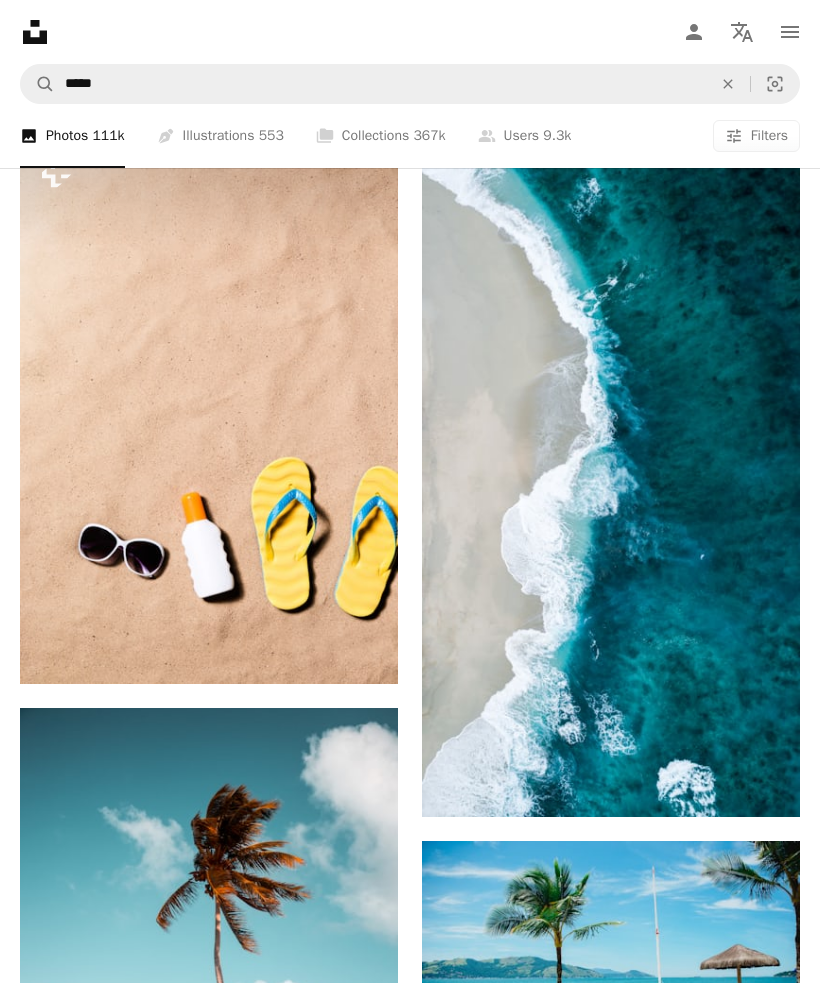 scroll, scrollTop: 2123, scrollLeft: 0, axis: vertical 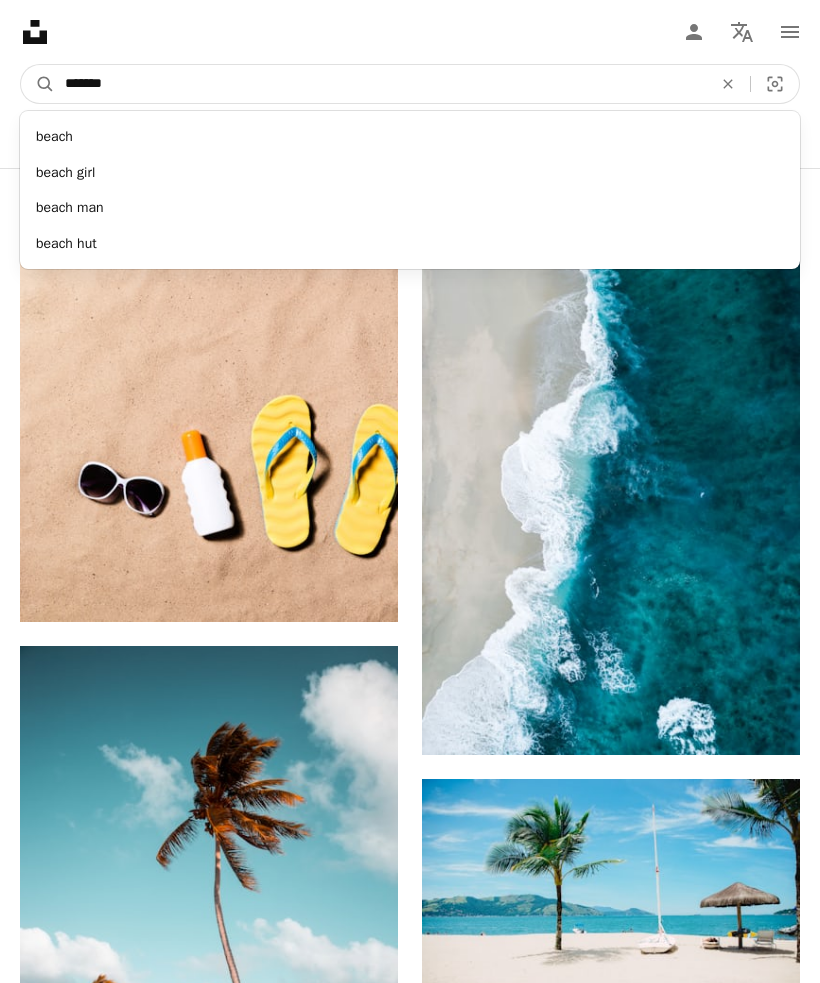 click on "*******" at bounding box center [380, 84] 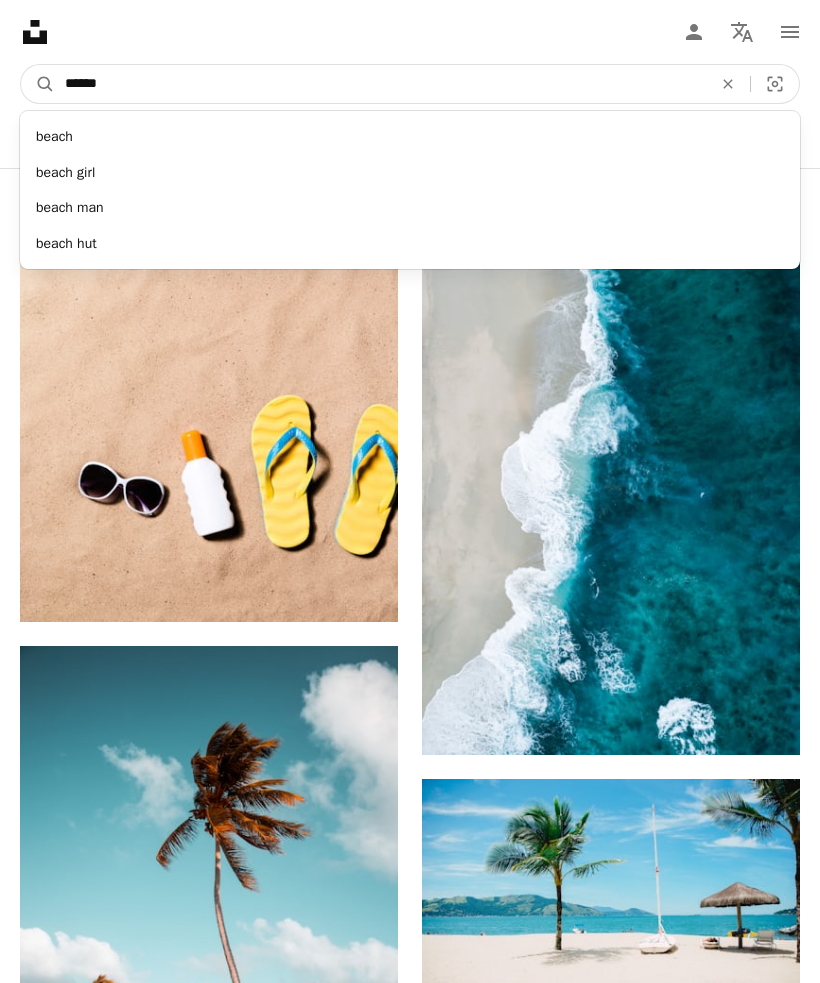 type on "*****" 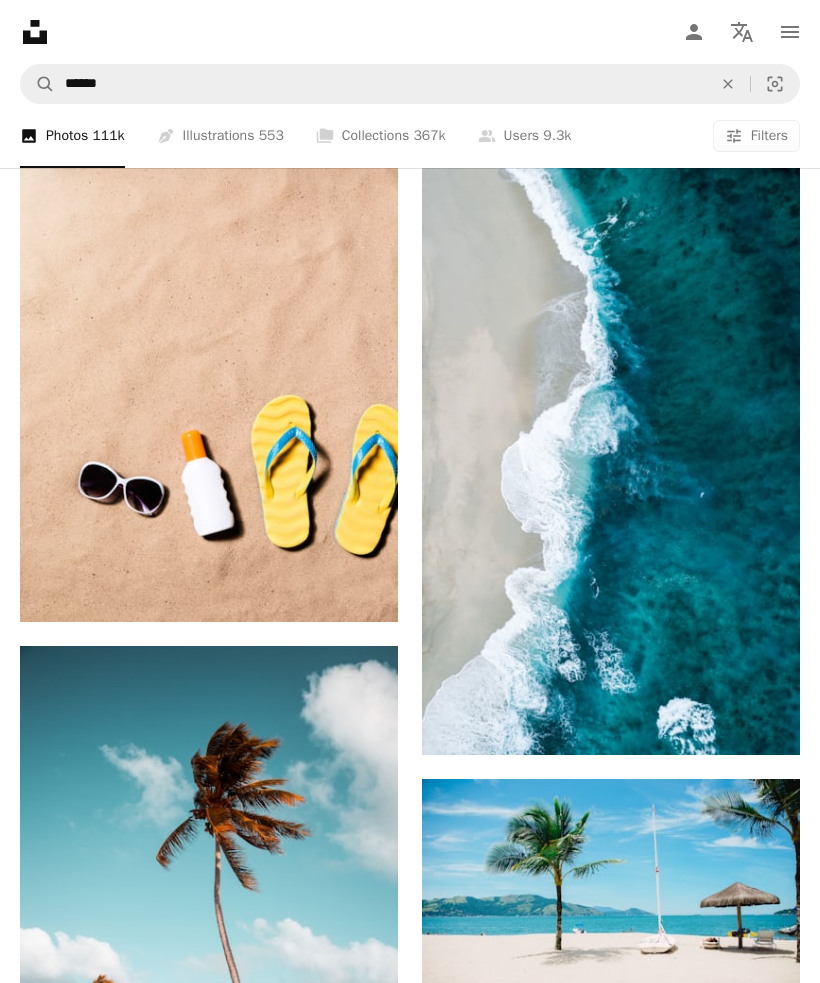 click on "Pen Tool Illustrations   553" at bounding box center [220, 136] 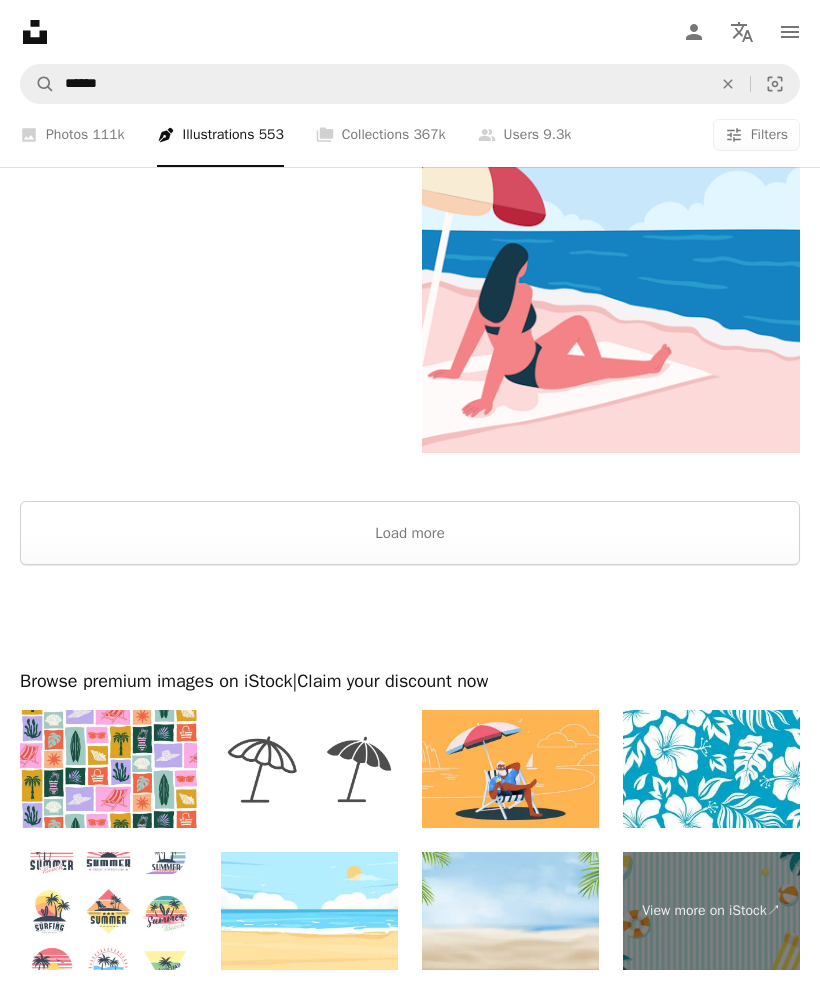 scroll, scrollTop: 4993, scrollLeft: 0, axis: vertical 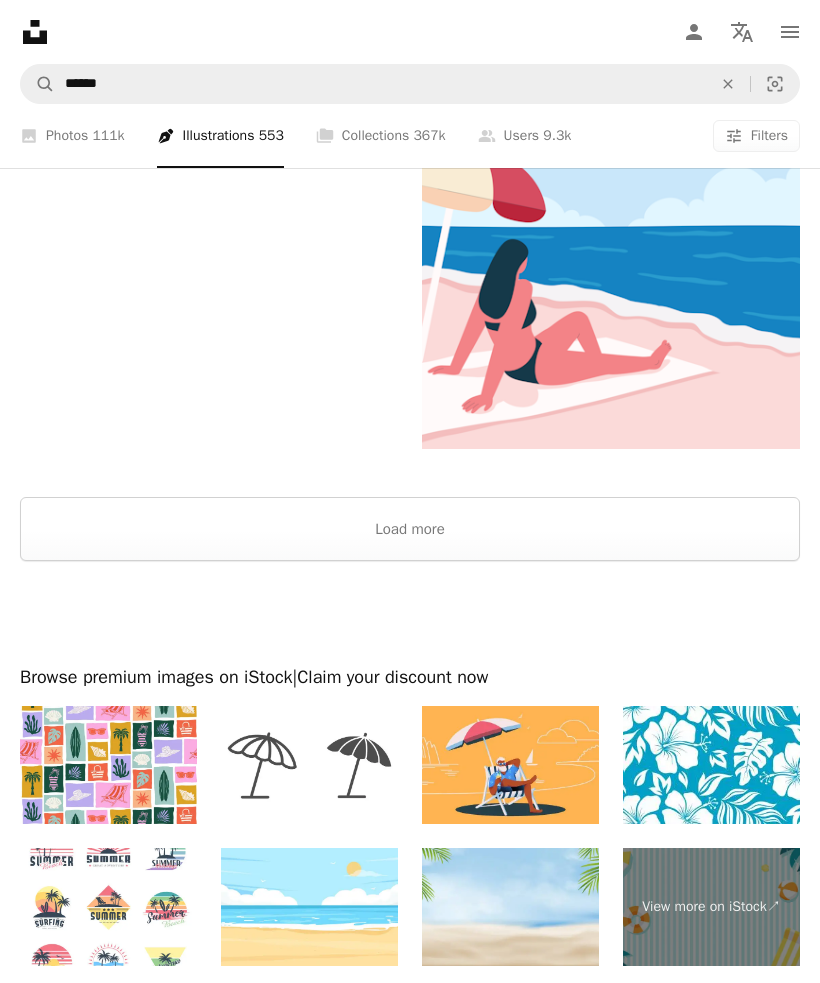 click on "An X shape" 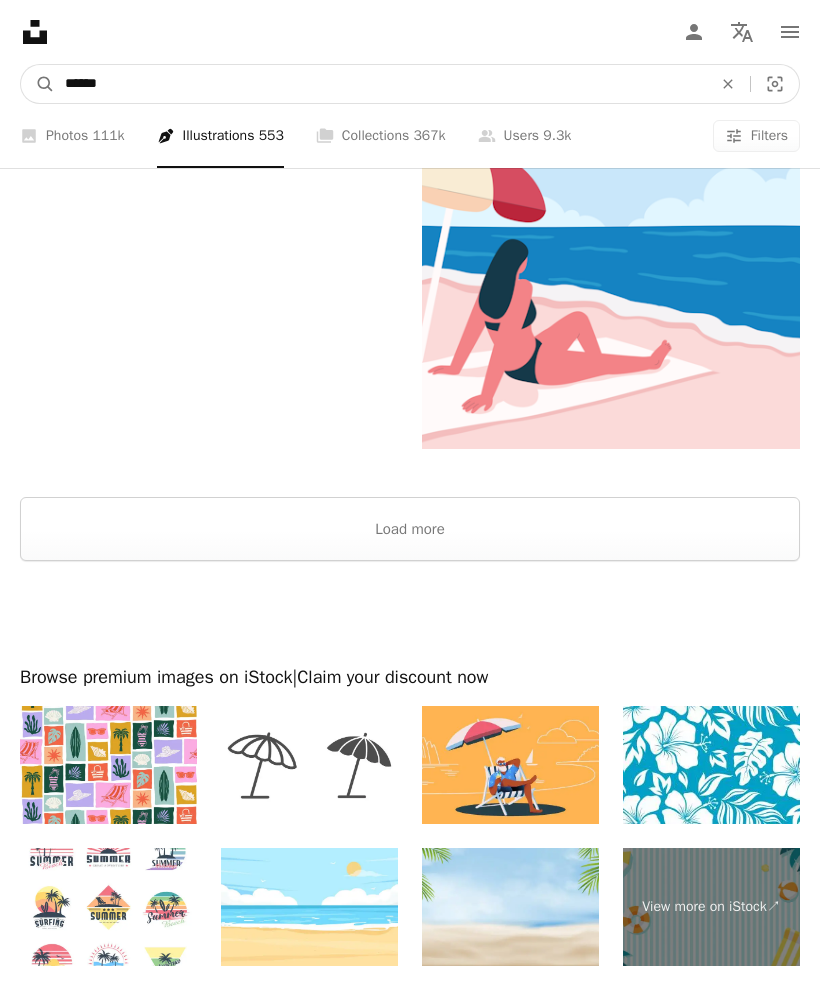 type 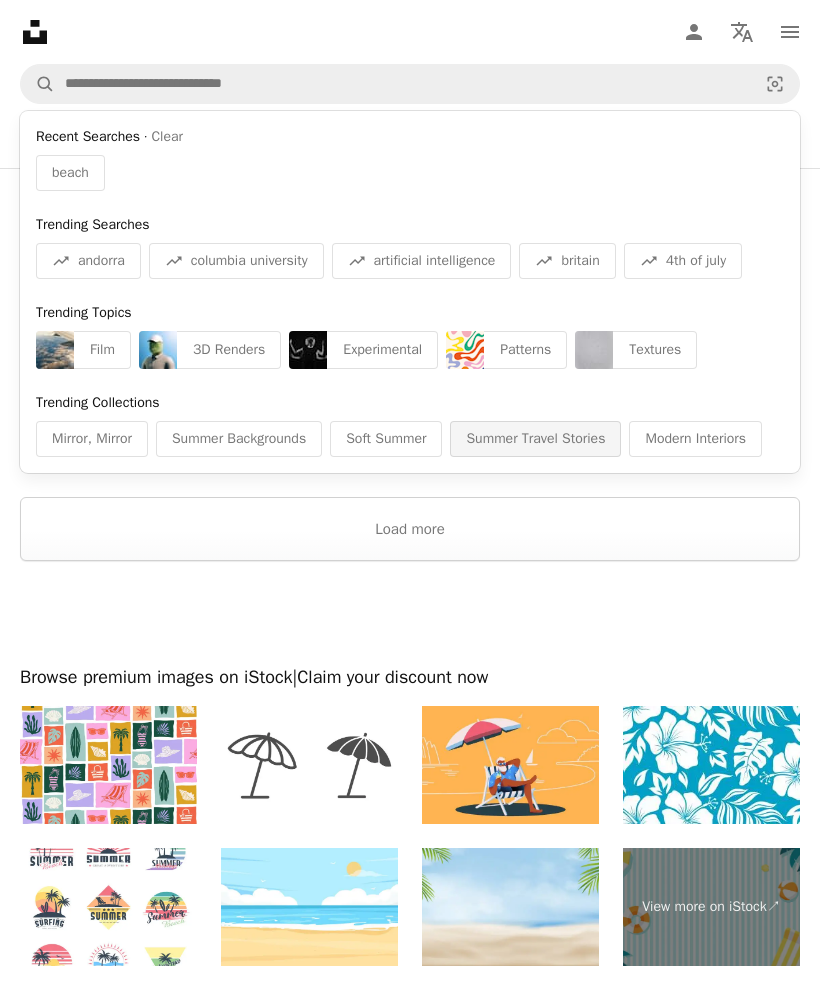 click on "Summer Travel Stories" at bounding box center [535, 439] 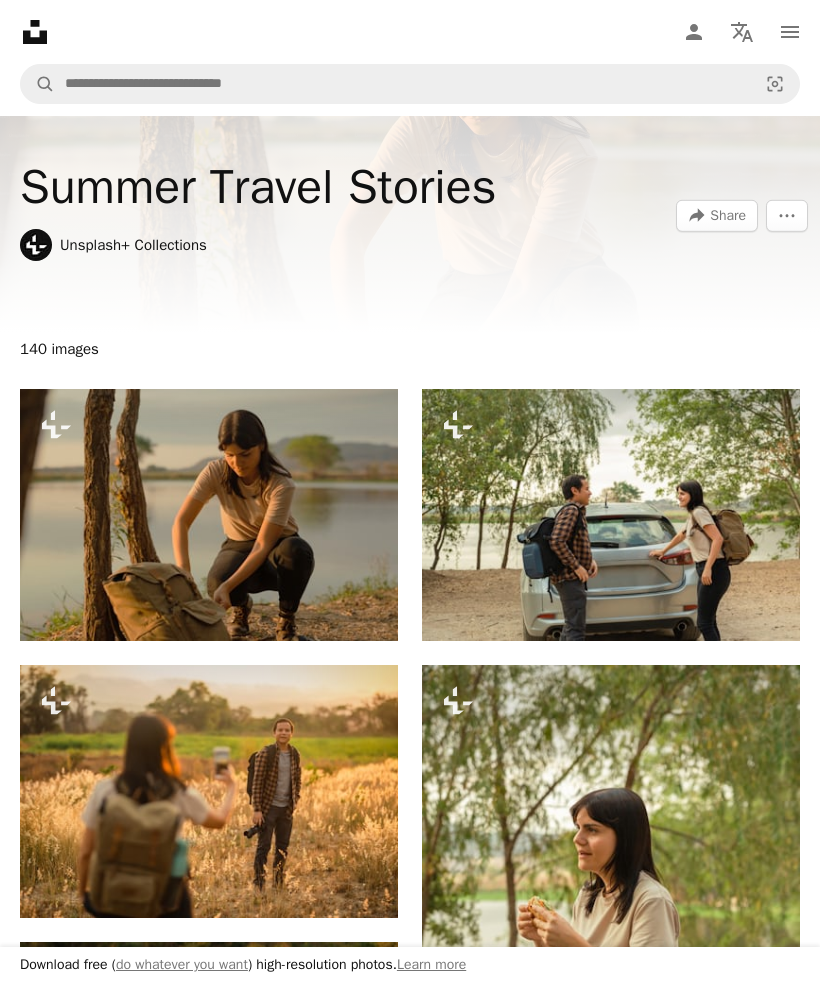 scroll, scrollTop: 17, scrollLeft: 0, axis: vertical 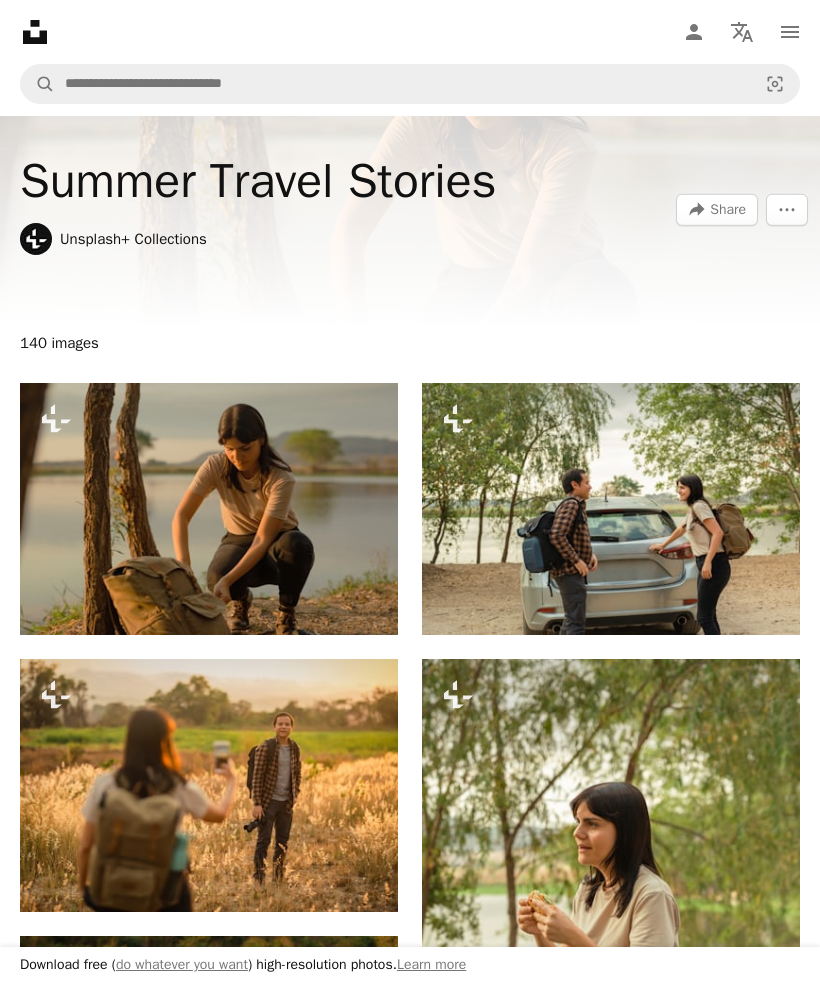 click on "Unsplash logo Unsplash Home" 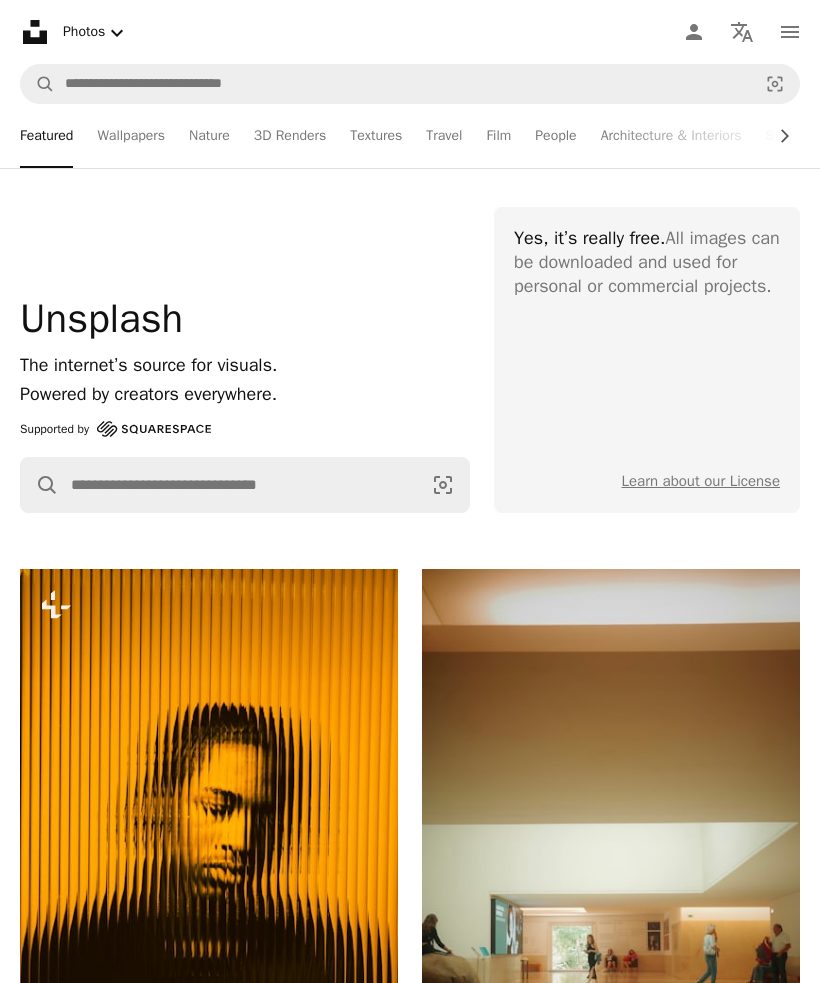 scroll, scrollTop: 0, scrollLeft: 0, axis: both 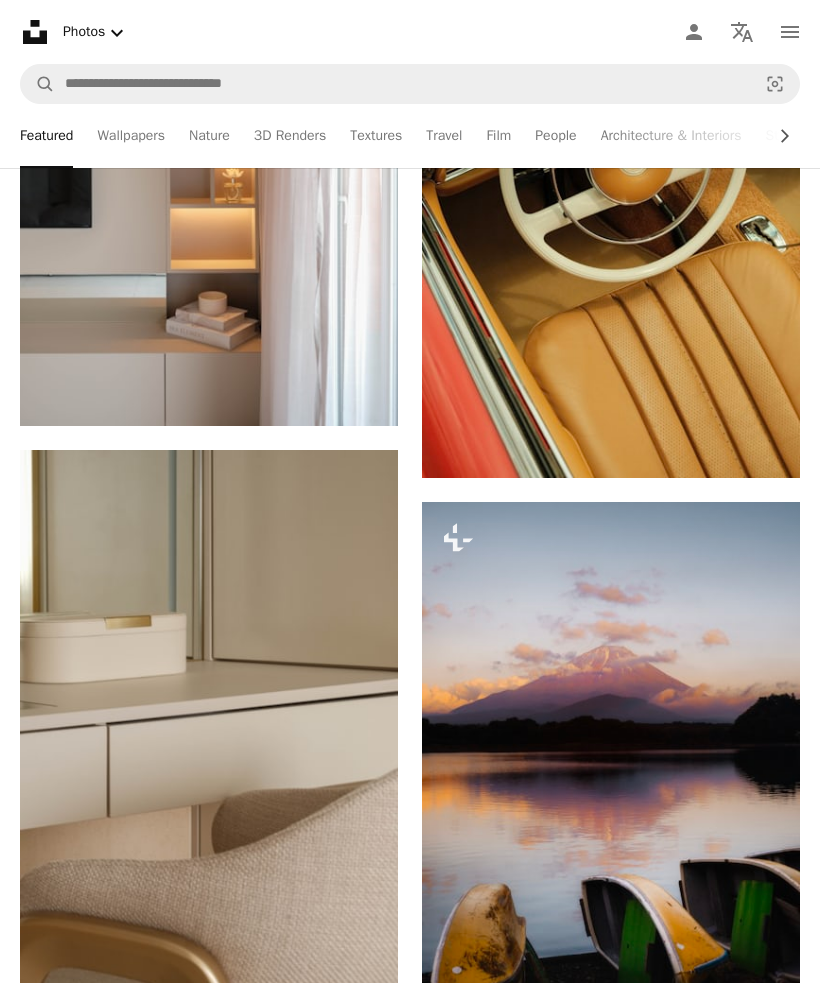 type on "*" 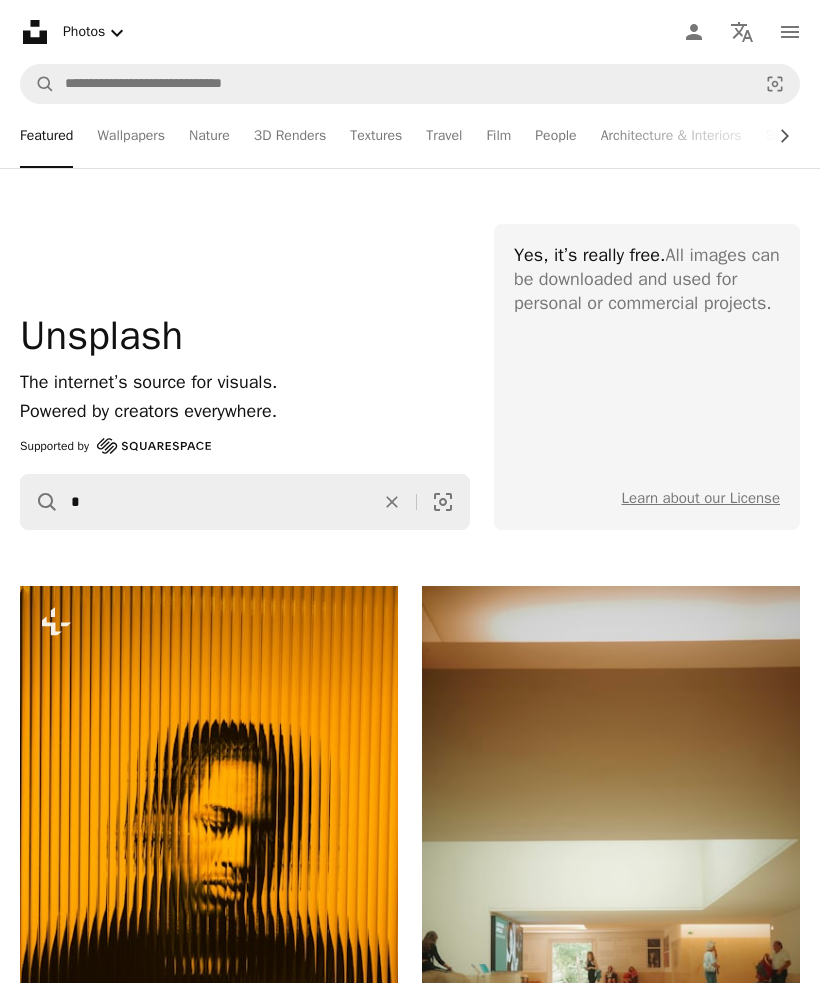 click on "Travel" at bounding box center [444, 136] 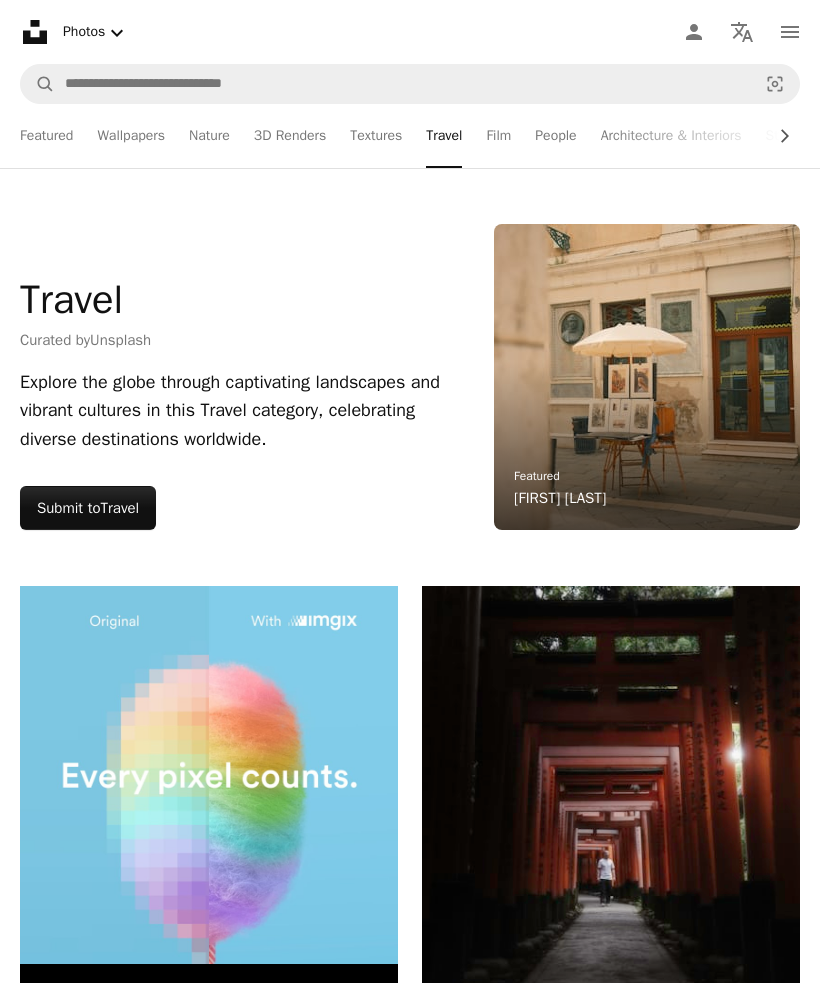 click on "Film" at bounding box center (498, 136) 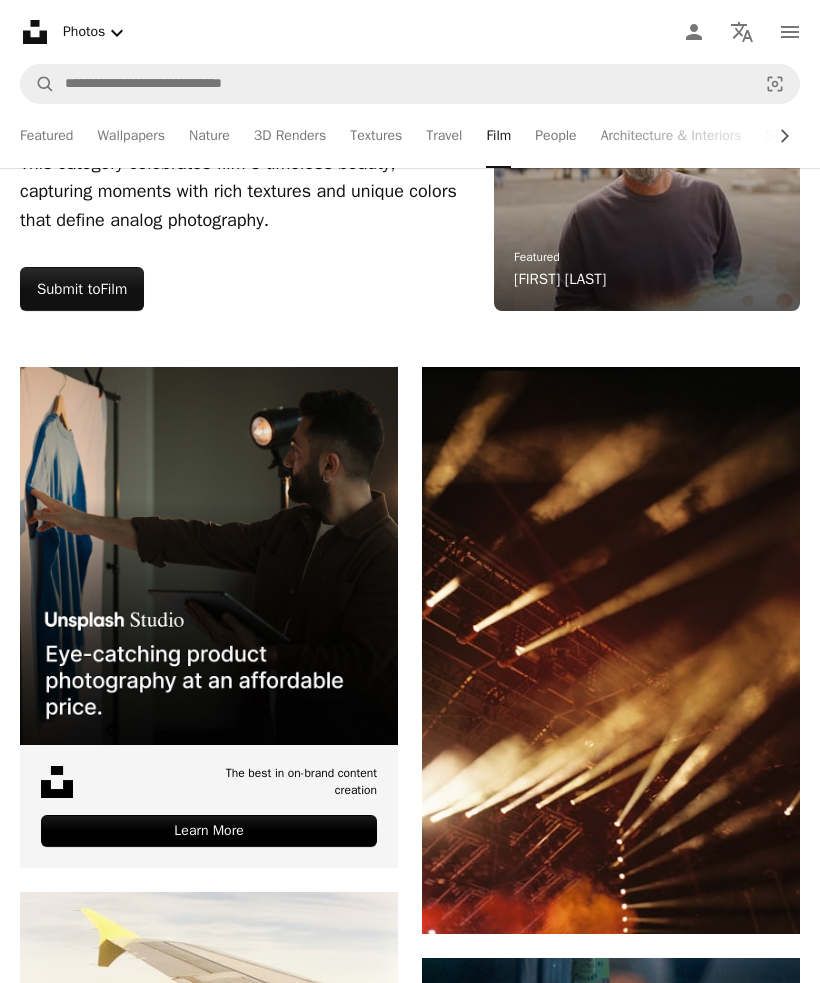 scroll, scrollTop: 219, scrollLeft: 0, axis: vertical 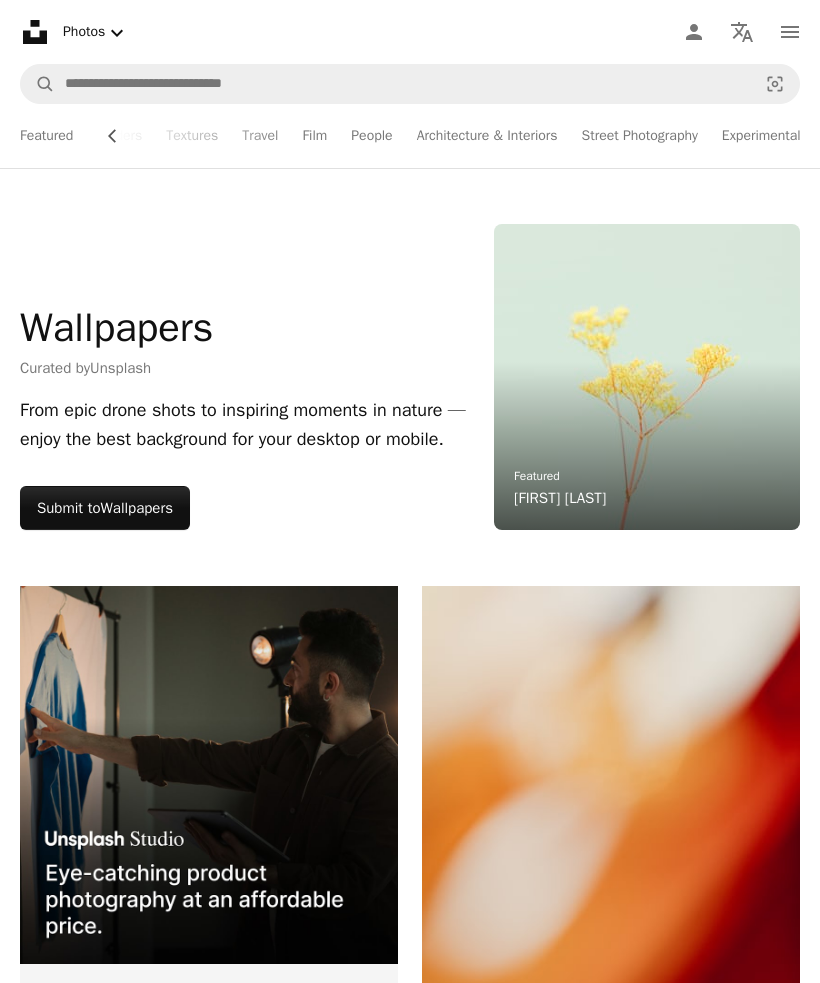 click on "Experimental" at bounding box center (761, 136) 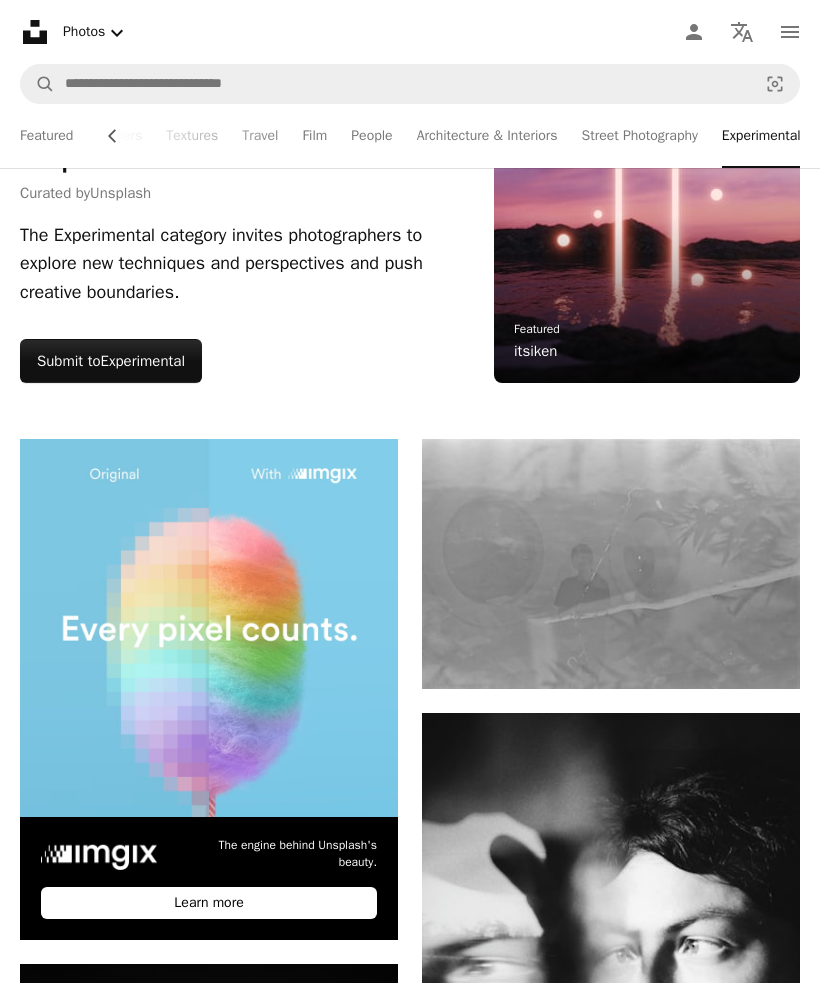 scroll, scrollTop: 0, scrollLeft: 0, axis: both 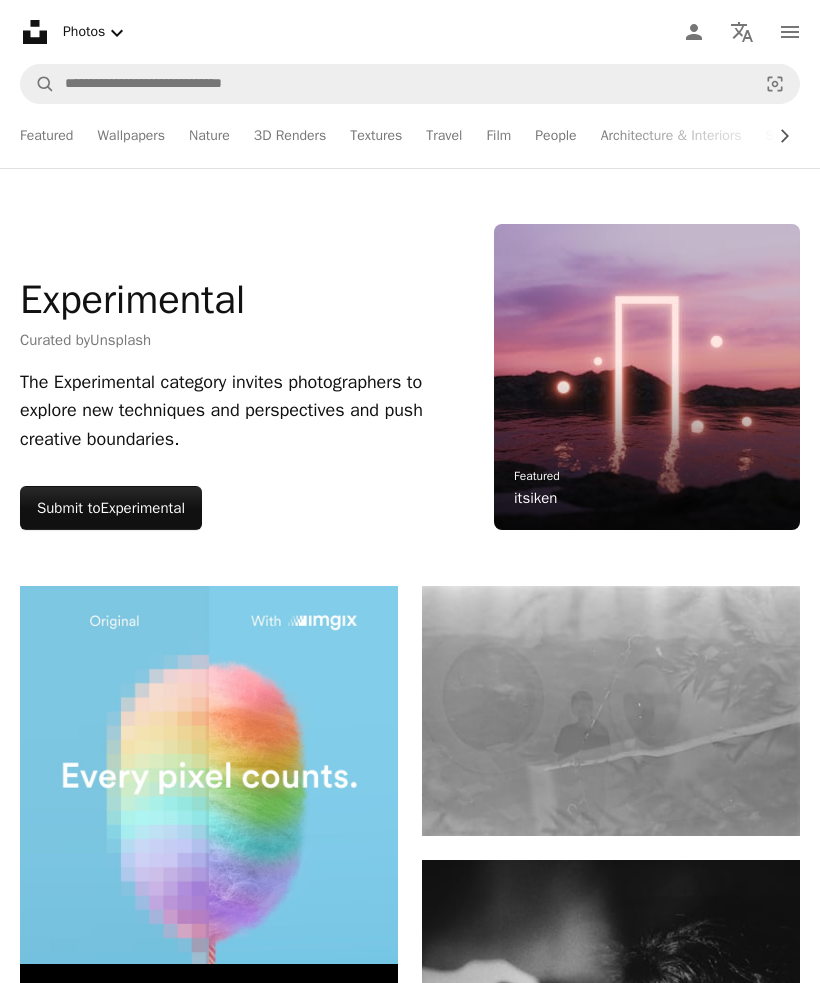 click on "Wallpapers" at bounding box center (131, 136) 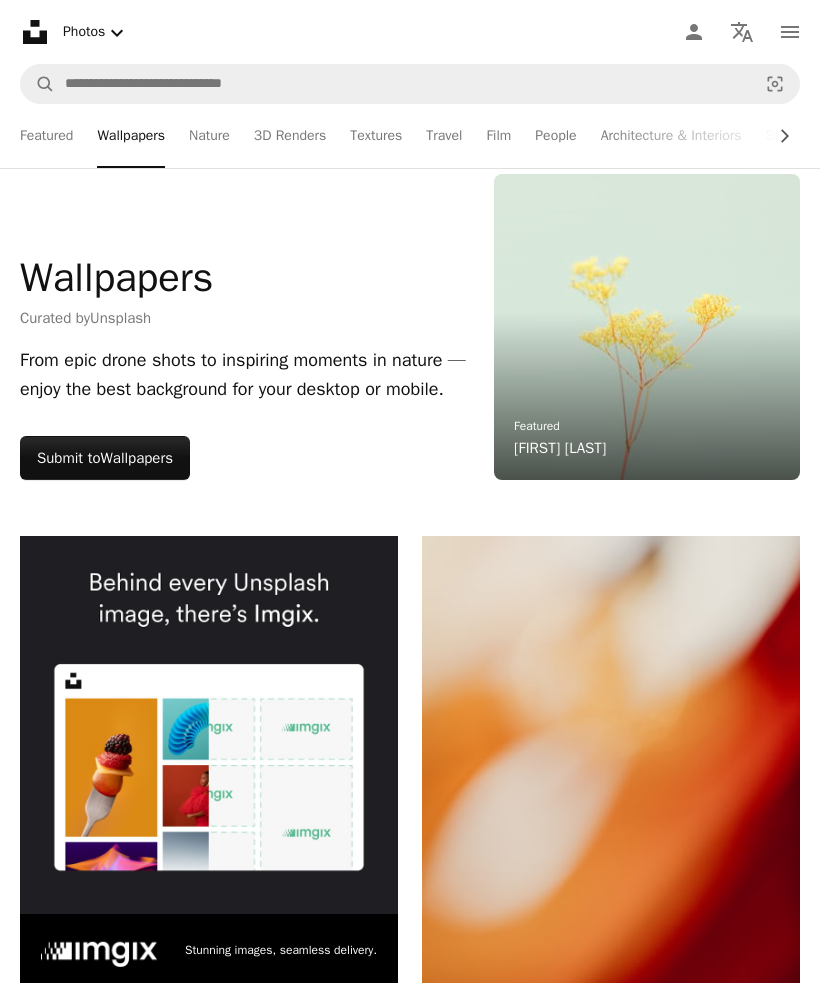 scroll, scrollTop: 19, scrollLeft: 0, axis: vertical 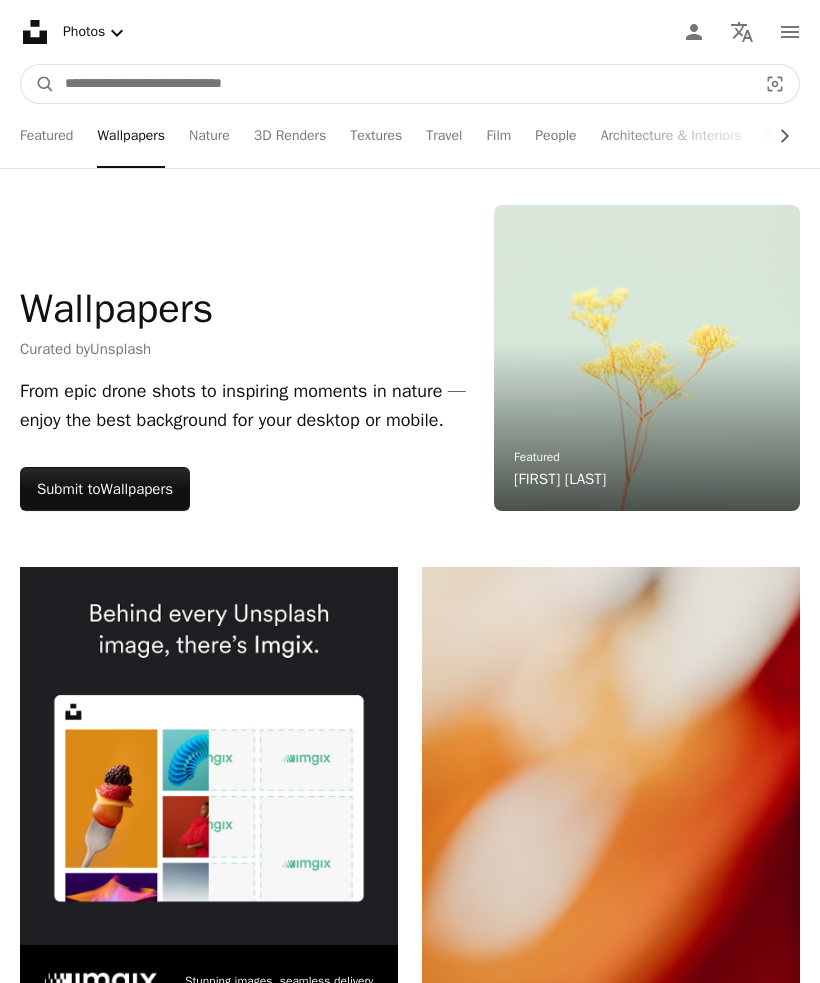 click at bounding box center (403, 84) 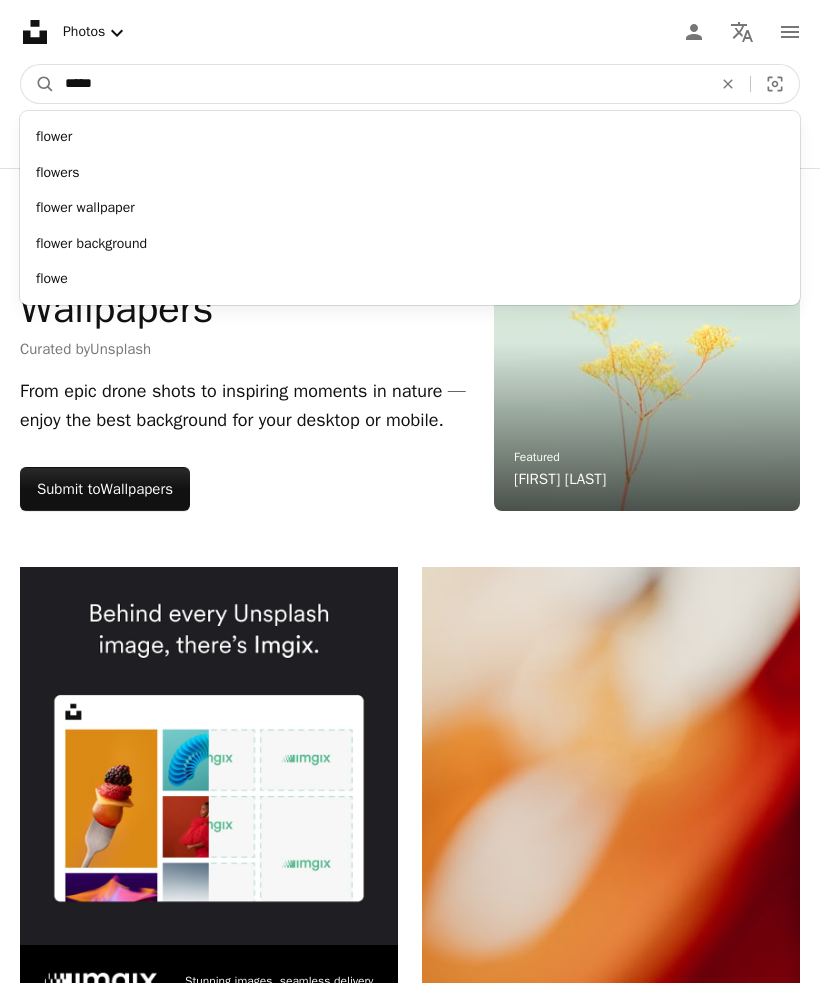 type on "******" 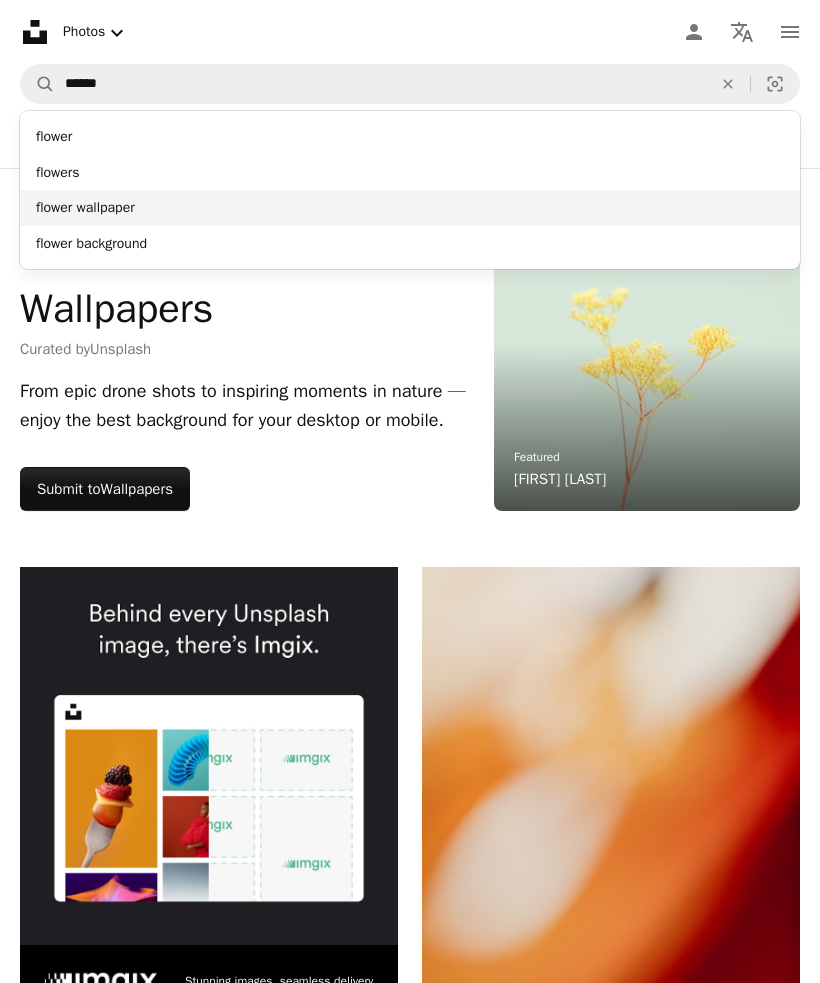 click on "flower wallpaper" at bounding box center (410, 208) 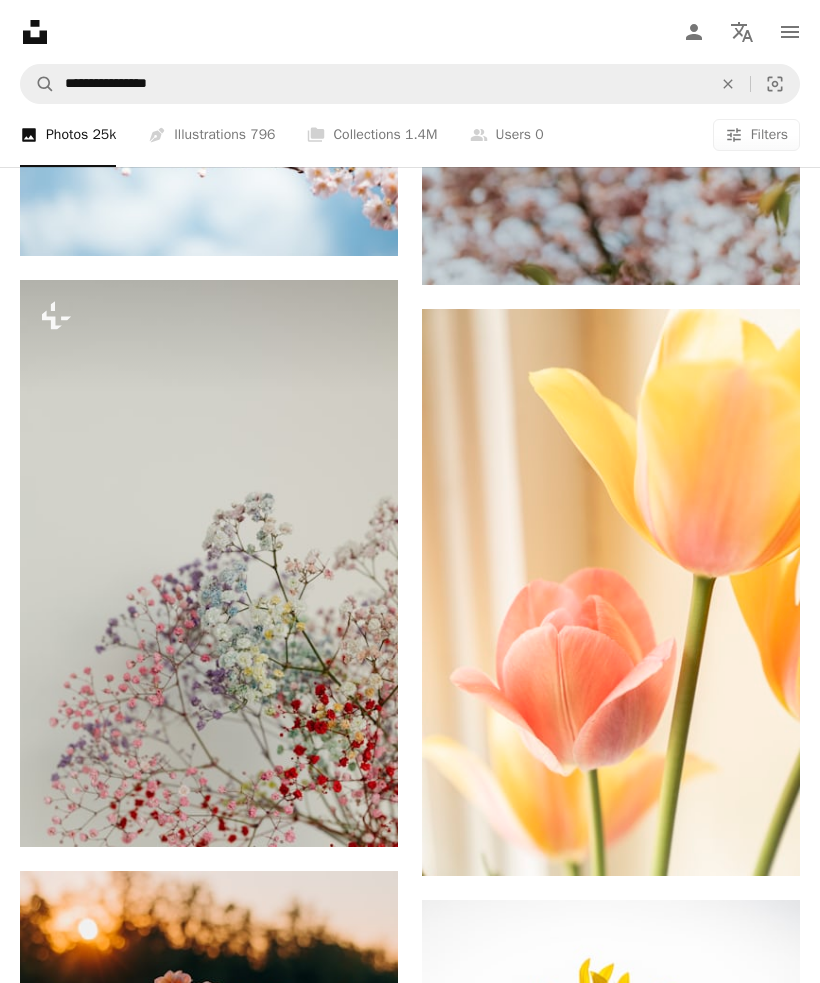 scroll, scrollTop: 2227, scrollLeft: 0, axis: vertical 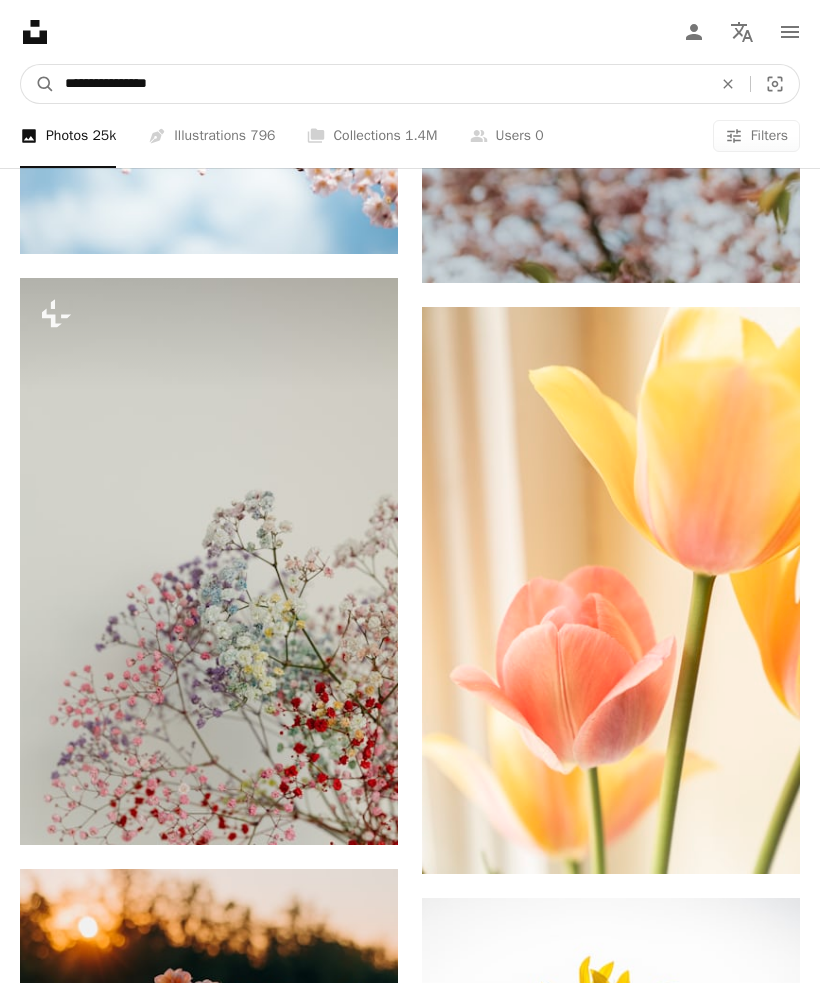 click on "**********" at bounding box center [380, 84] 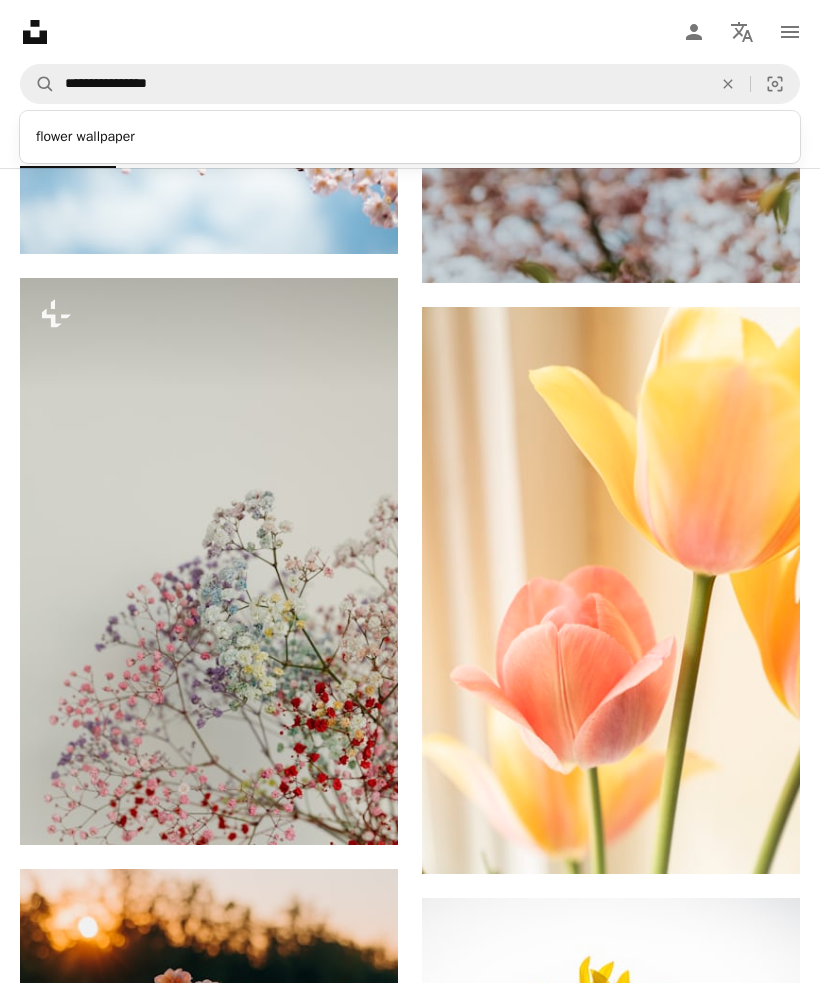 click on "An X shape" 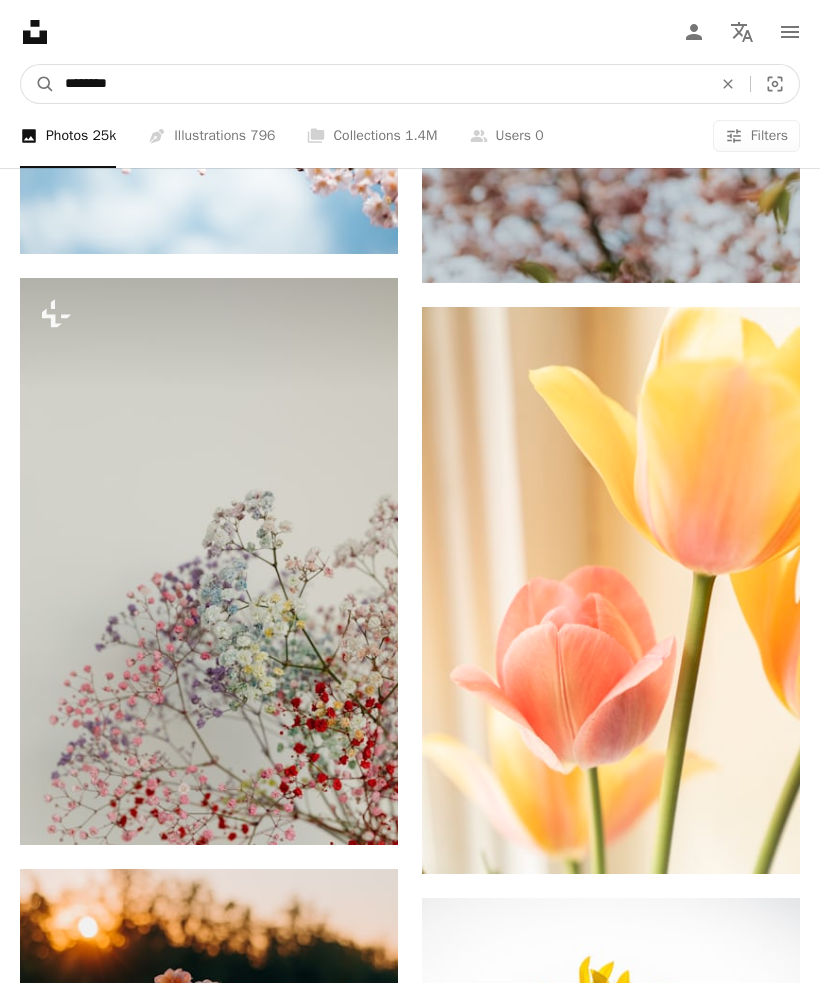 type on "*********" 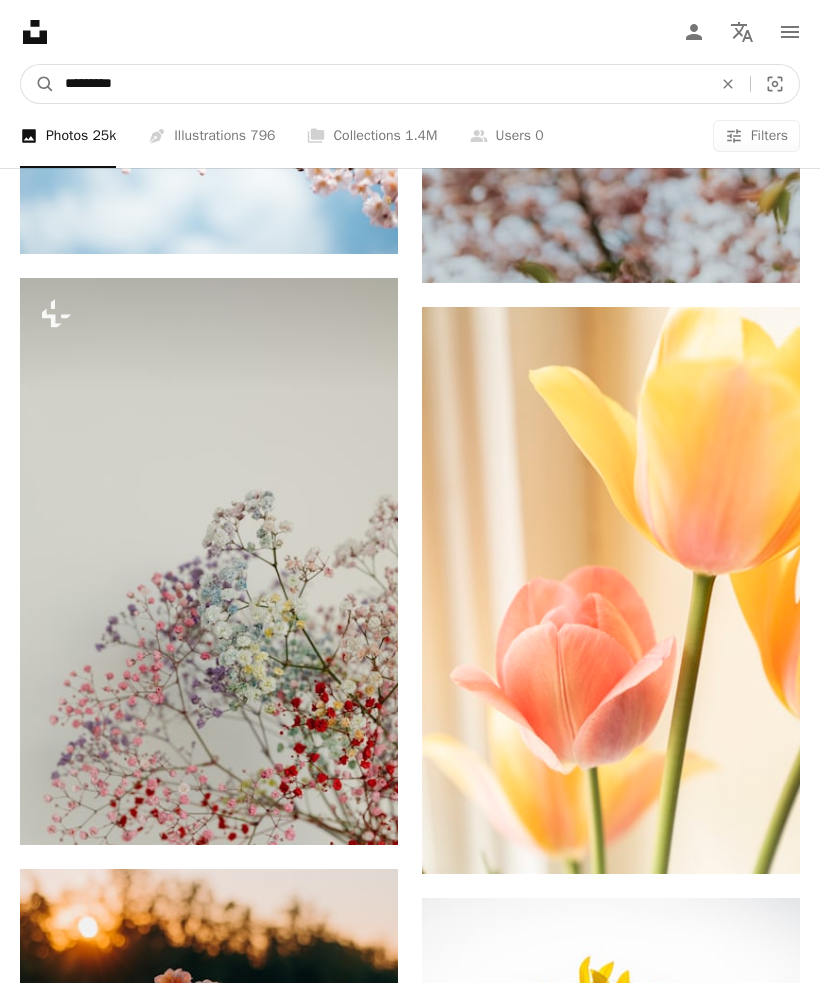 click on "A magnifying glass" at bounding box center (38, 84) 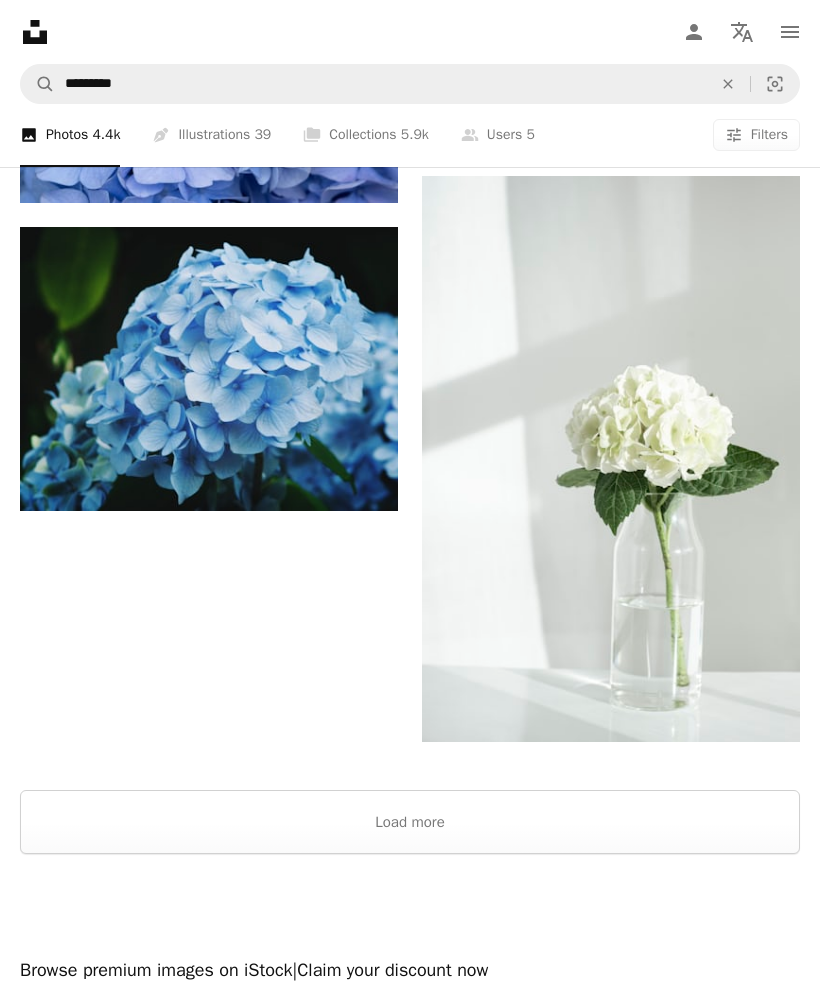 scroll, scrollTop: 4025, scrollLeft: 0, axis: vertical 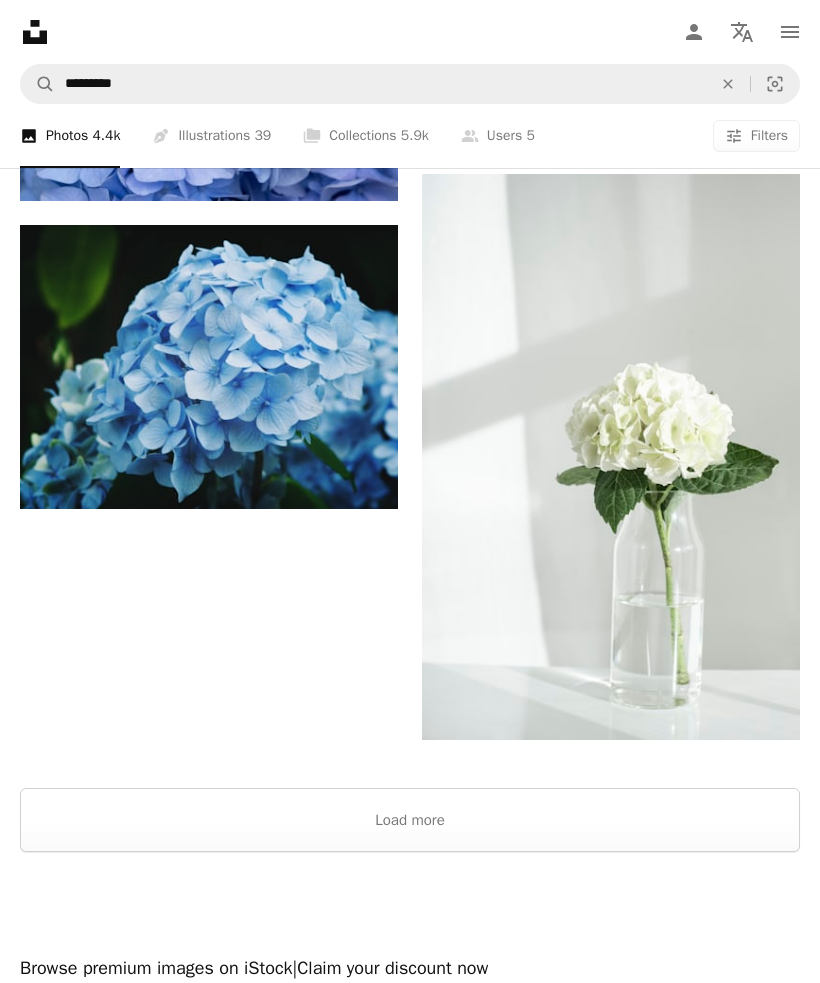 click 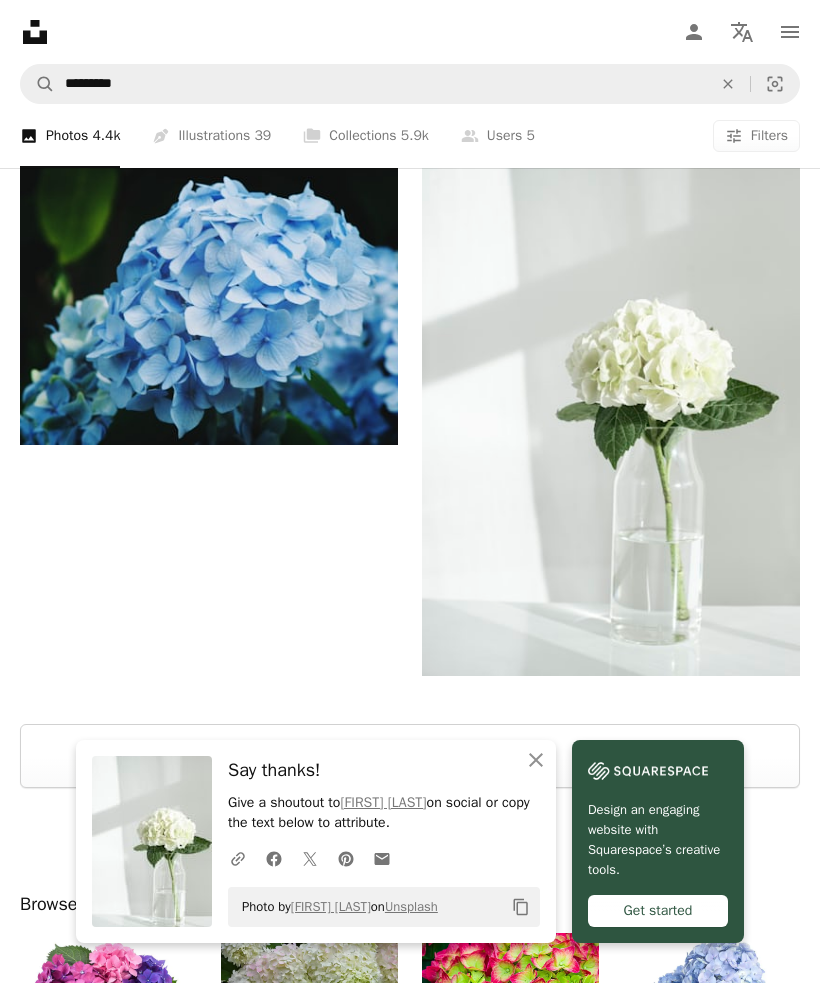 scroll, scrollTop: 3909, scrollLeft: 0, axis: vertical 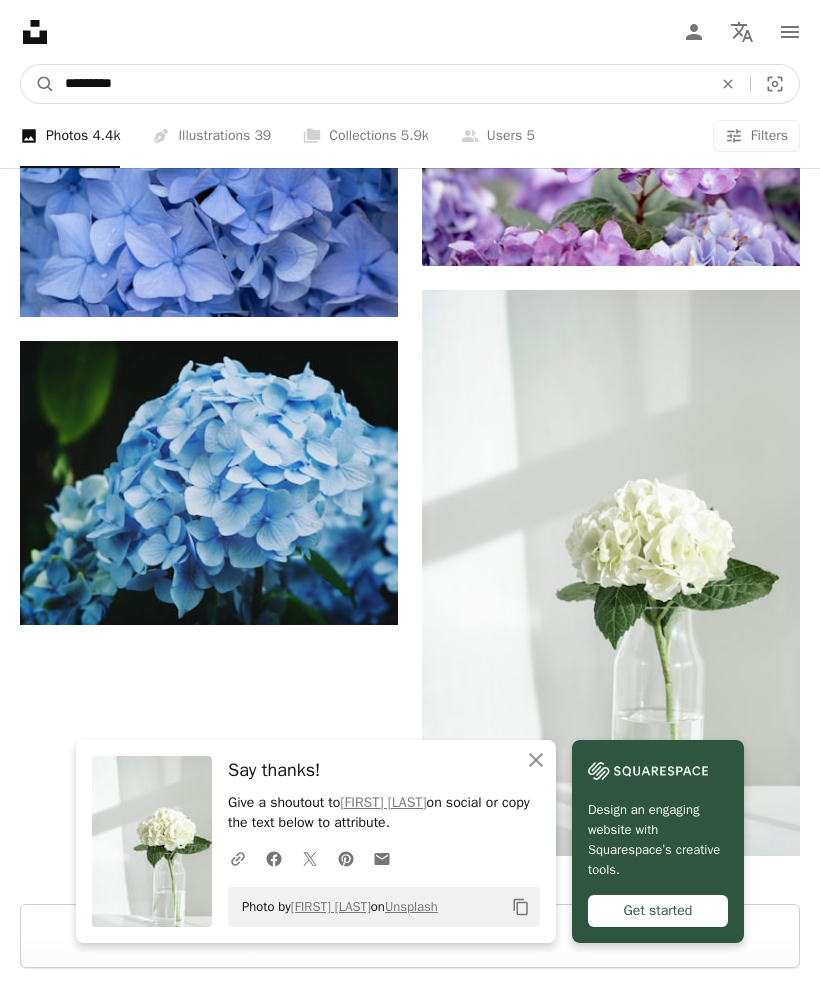 click on "*********" at bounding box center [380, 84] 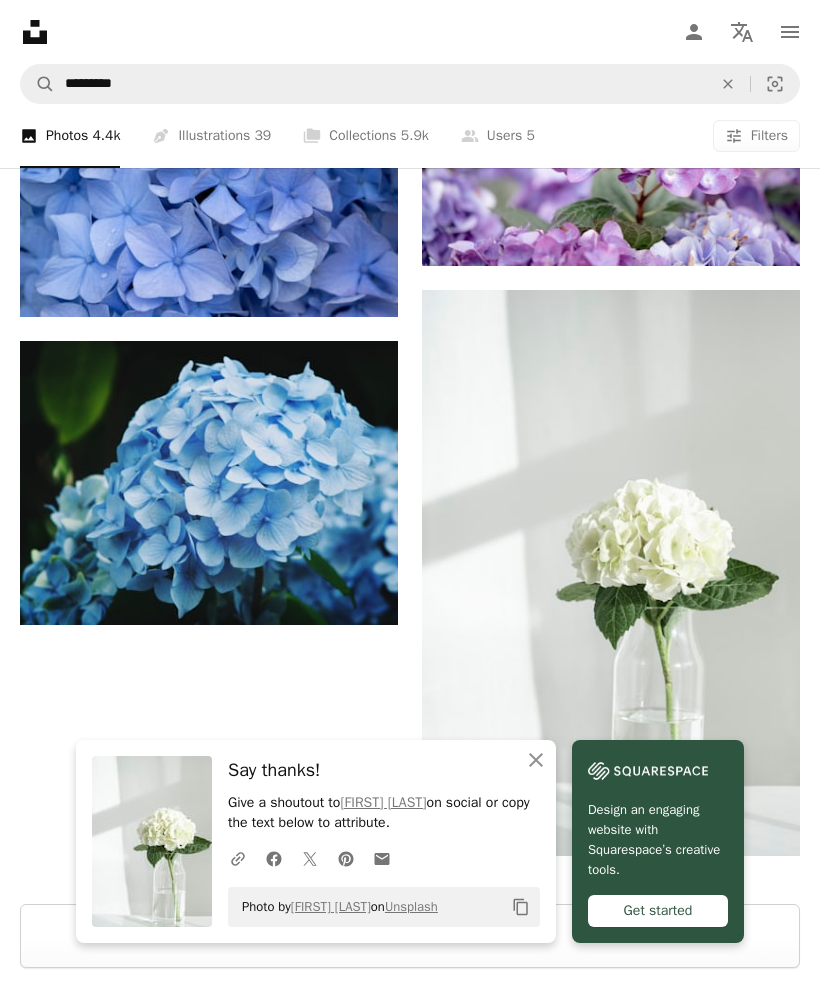 click on "An X shape" 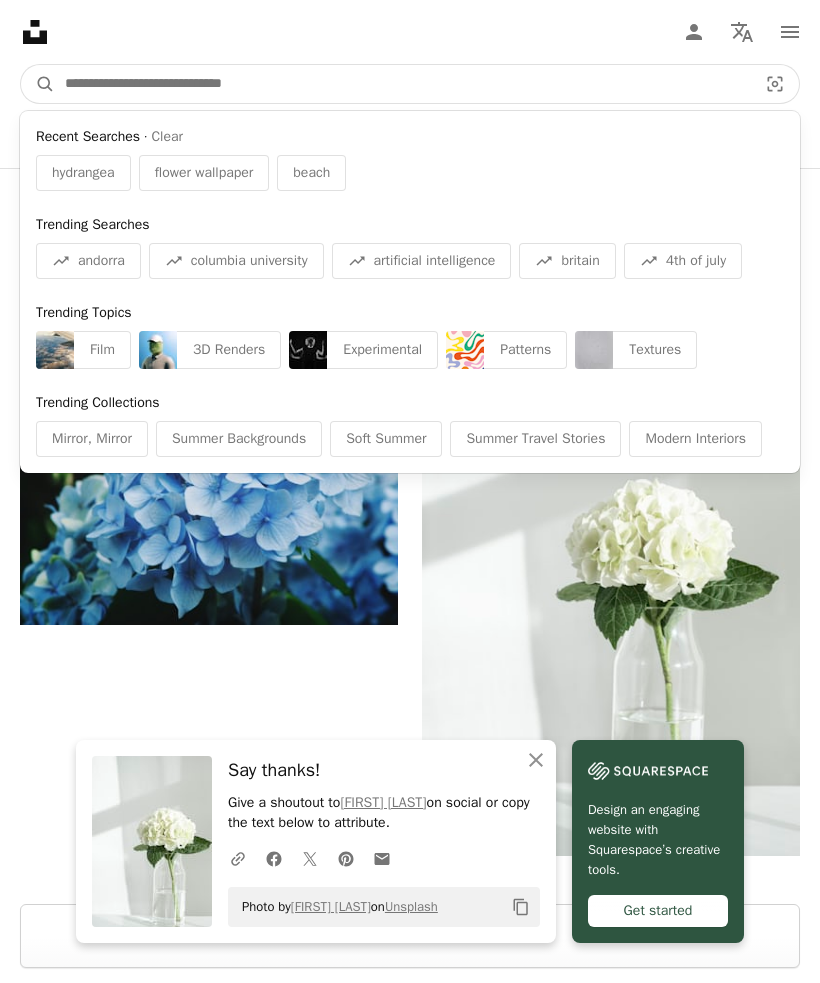 click at bounding box center (403, 84) 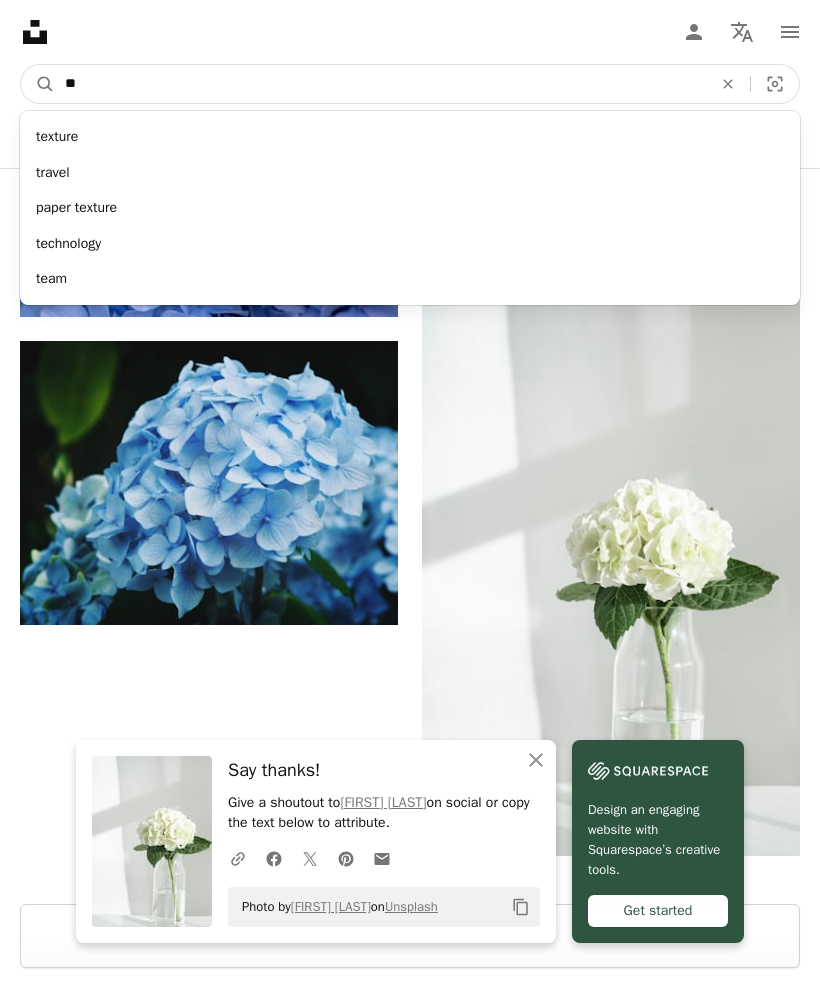 type on "***" 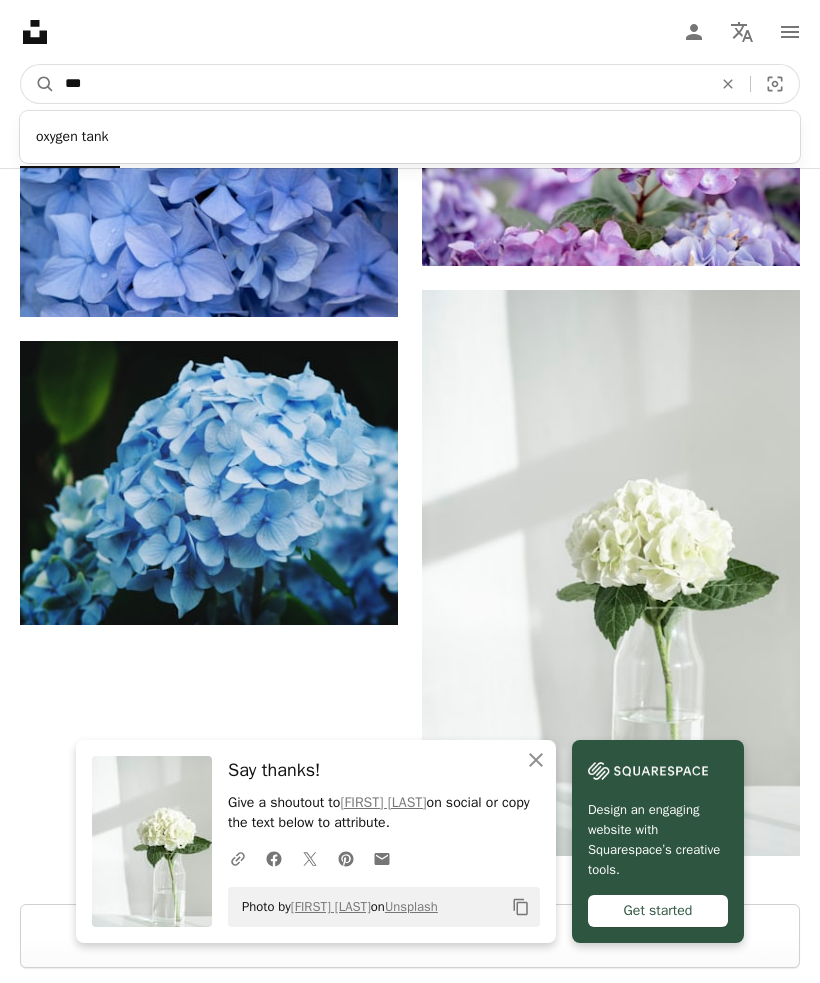 click on "A magnifying glass" at bounding box center (38, 84) 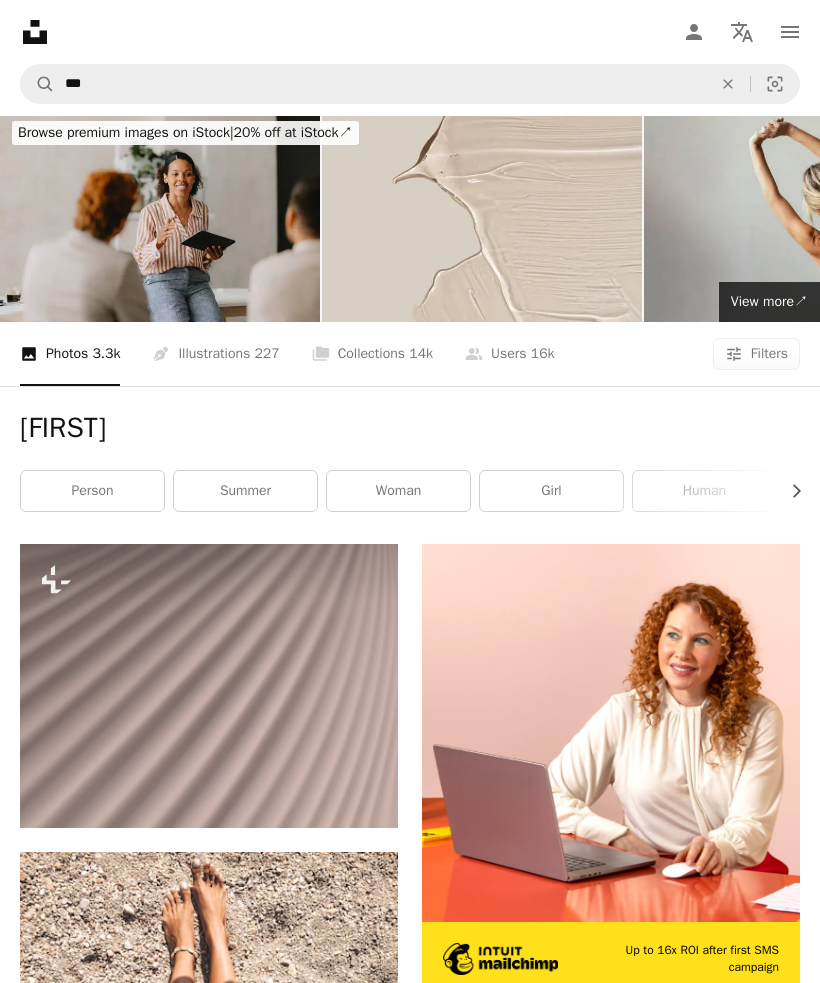 scroll, scrollTop: 0, scrollLeft: 0, axis: both 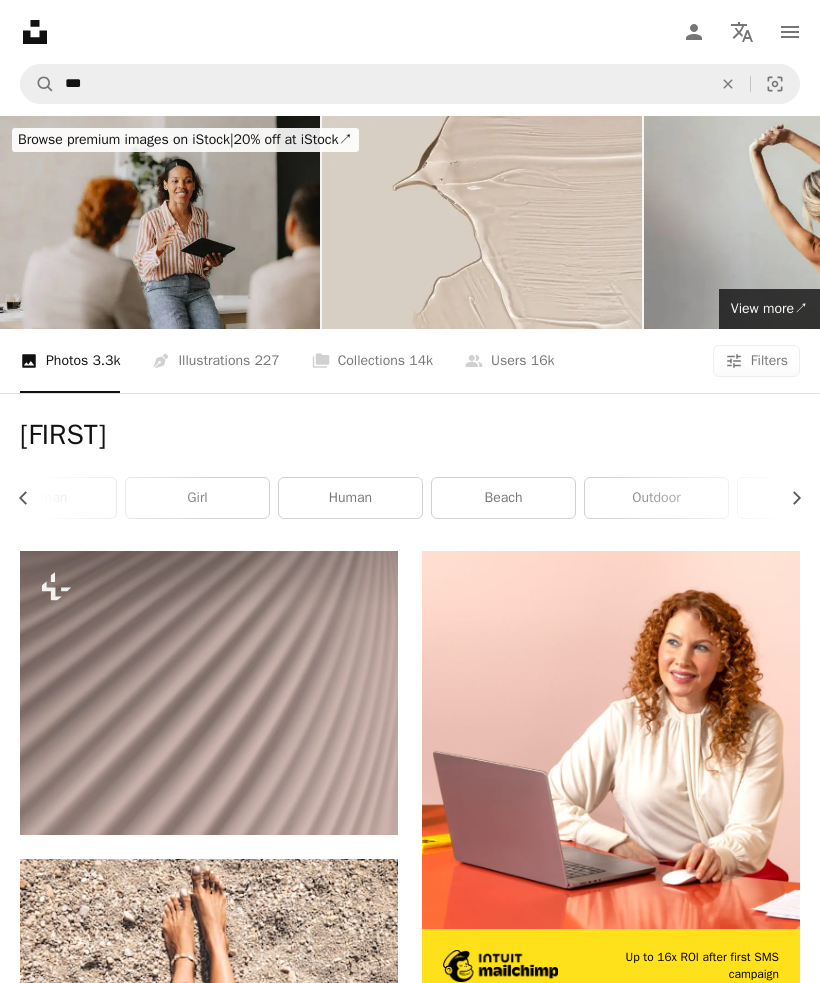 click on "beach" at bounding box center [503, 498] 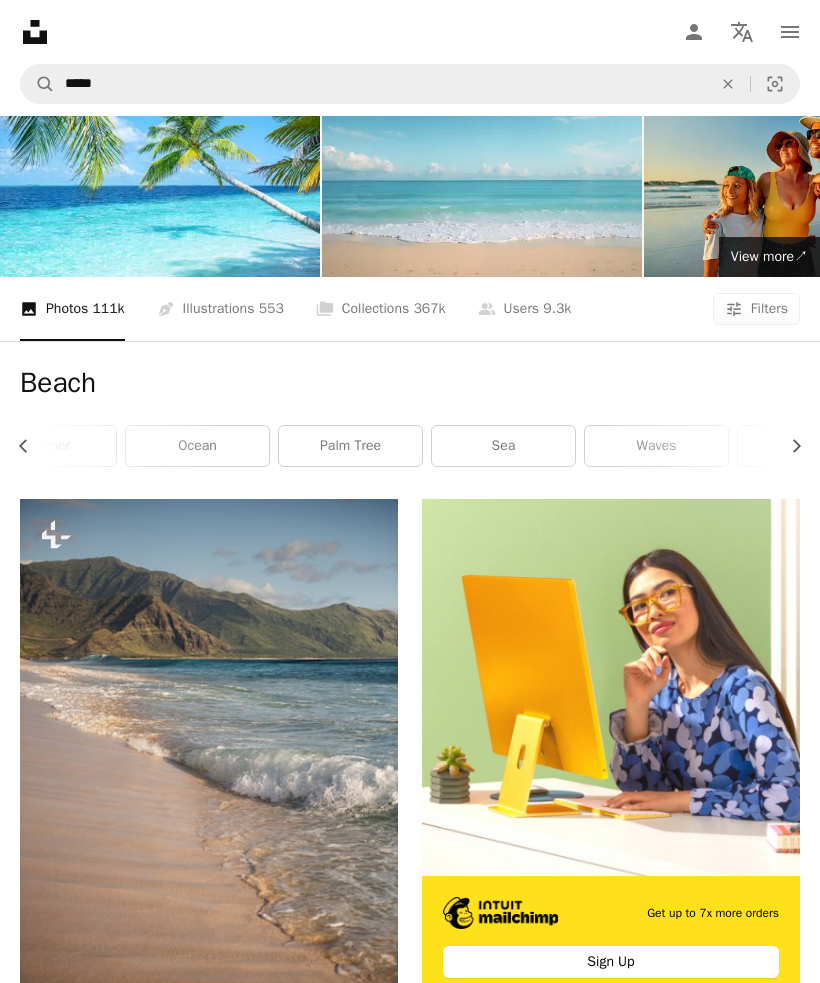 scroll, scrollTop: 0, scrollLeft: 0, axis: both 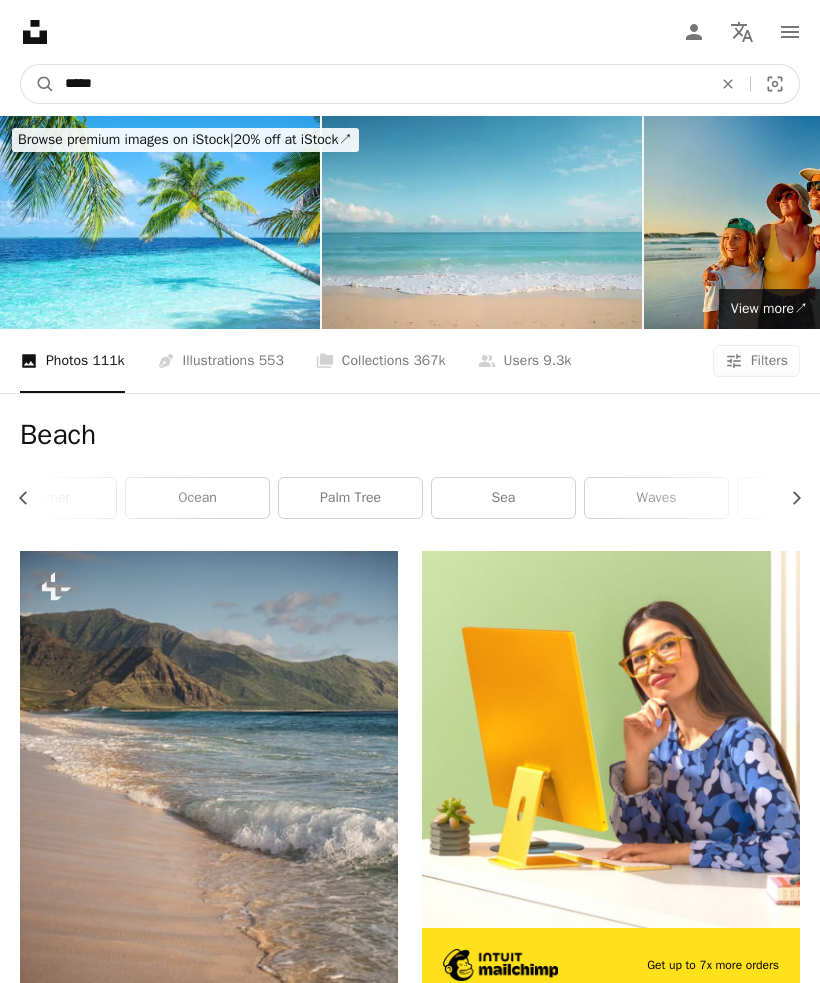 click on "*****" at bounding box center (380, 84) 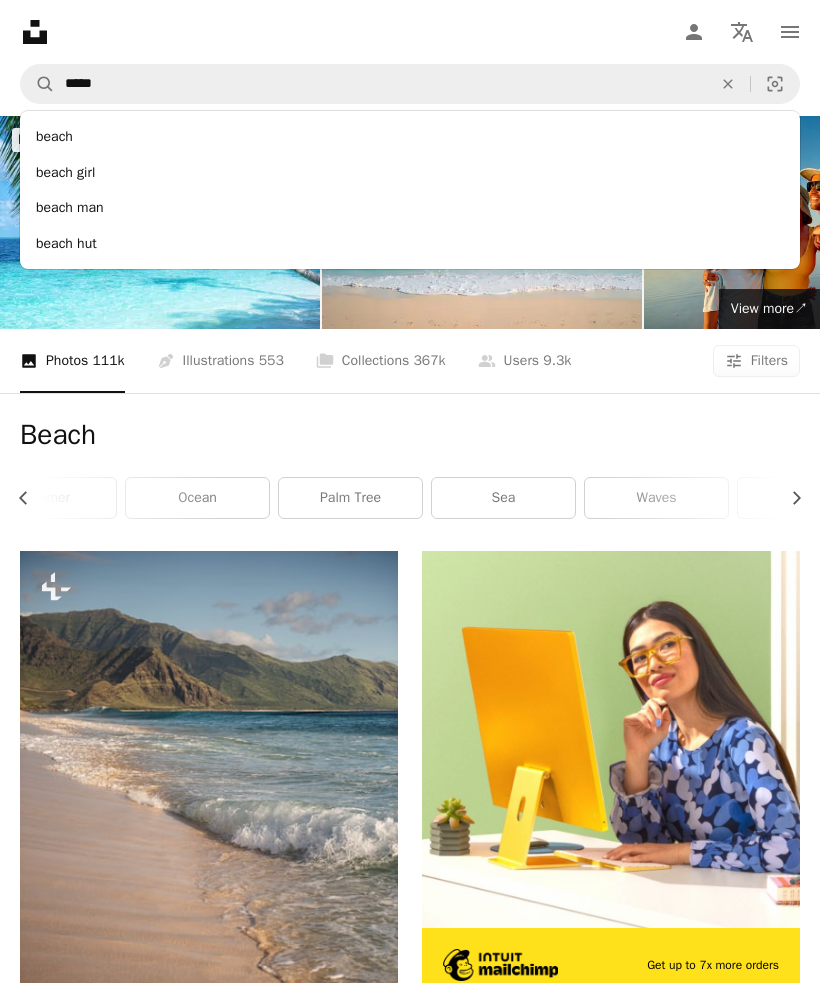 click on "An X shape" 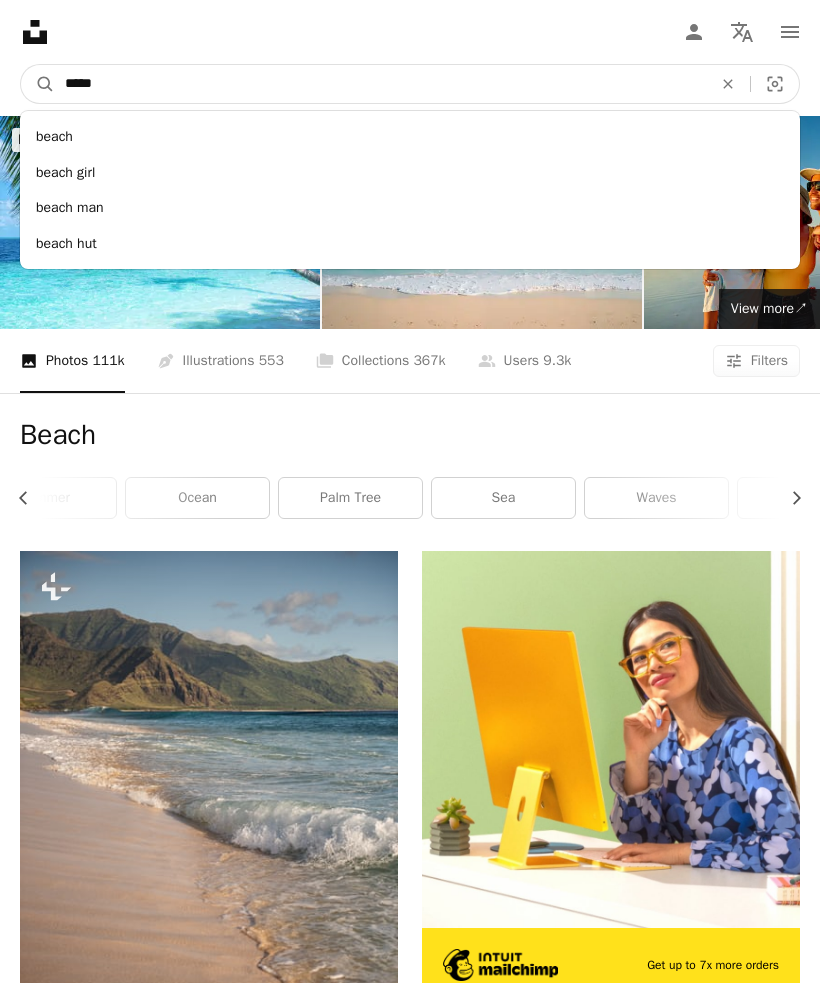 type 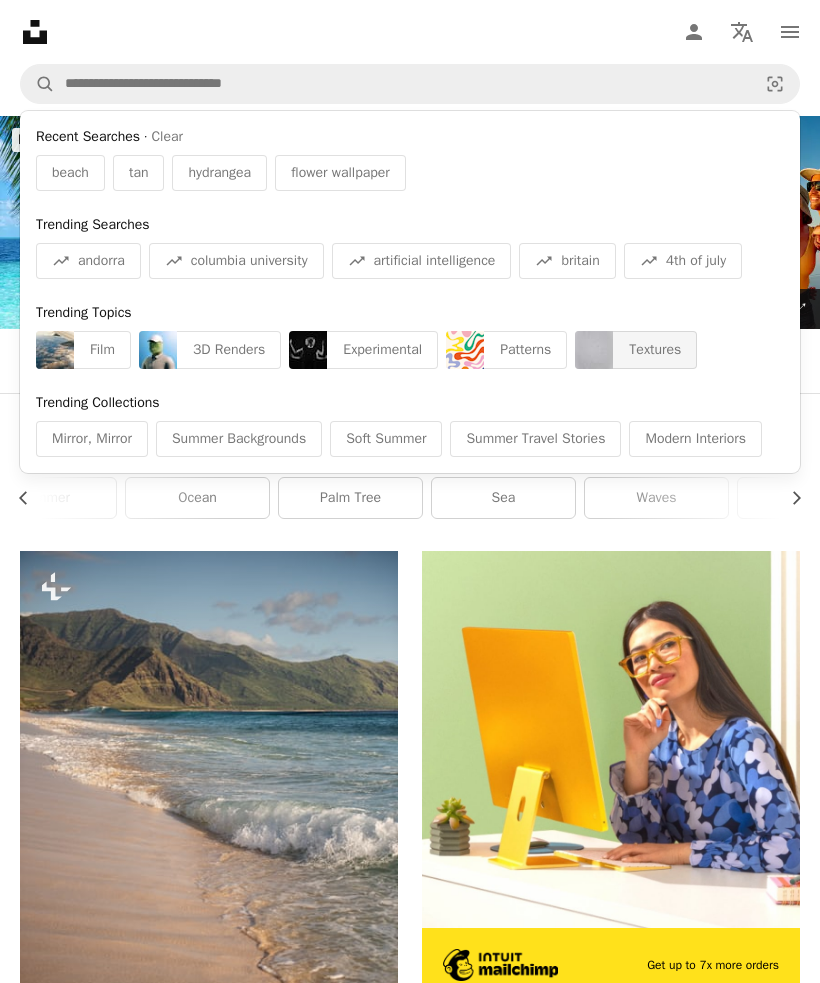 click on "Textures" at bounding box center (655, 350) 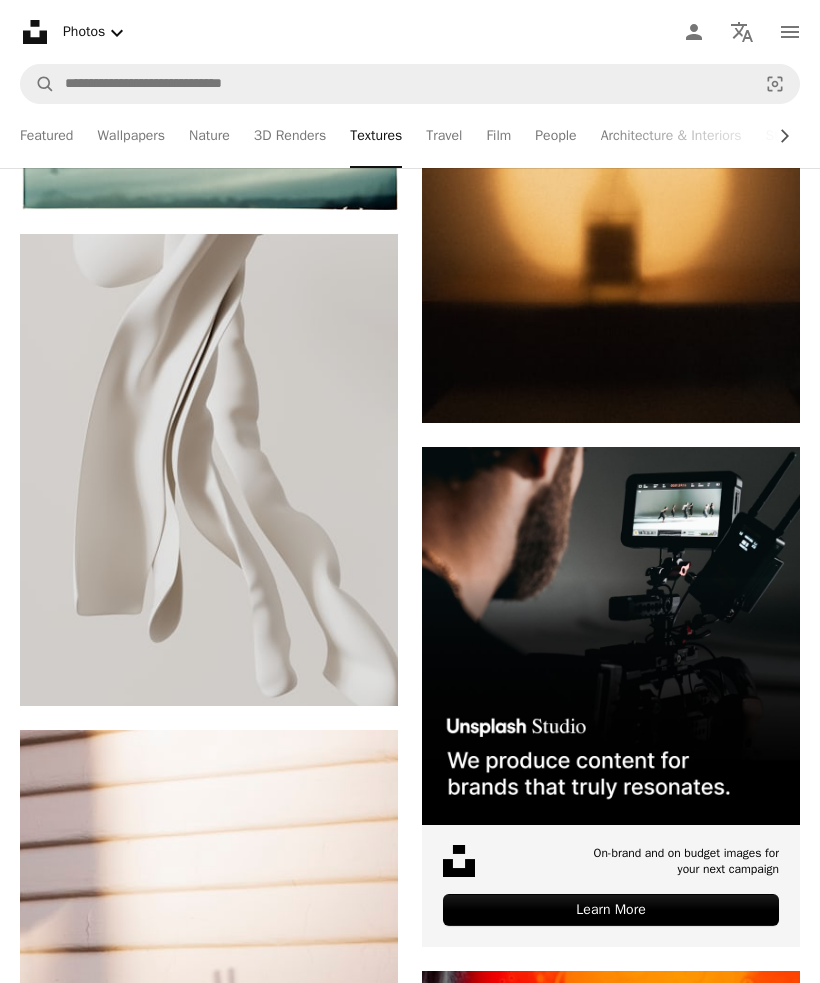 scroll, scrollTop: 10015, scrollLeft: 0, axis: vertical 